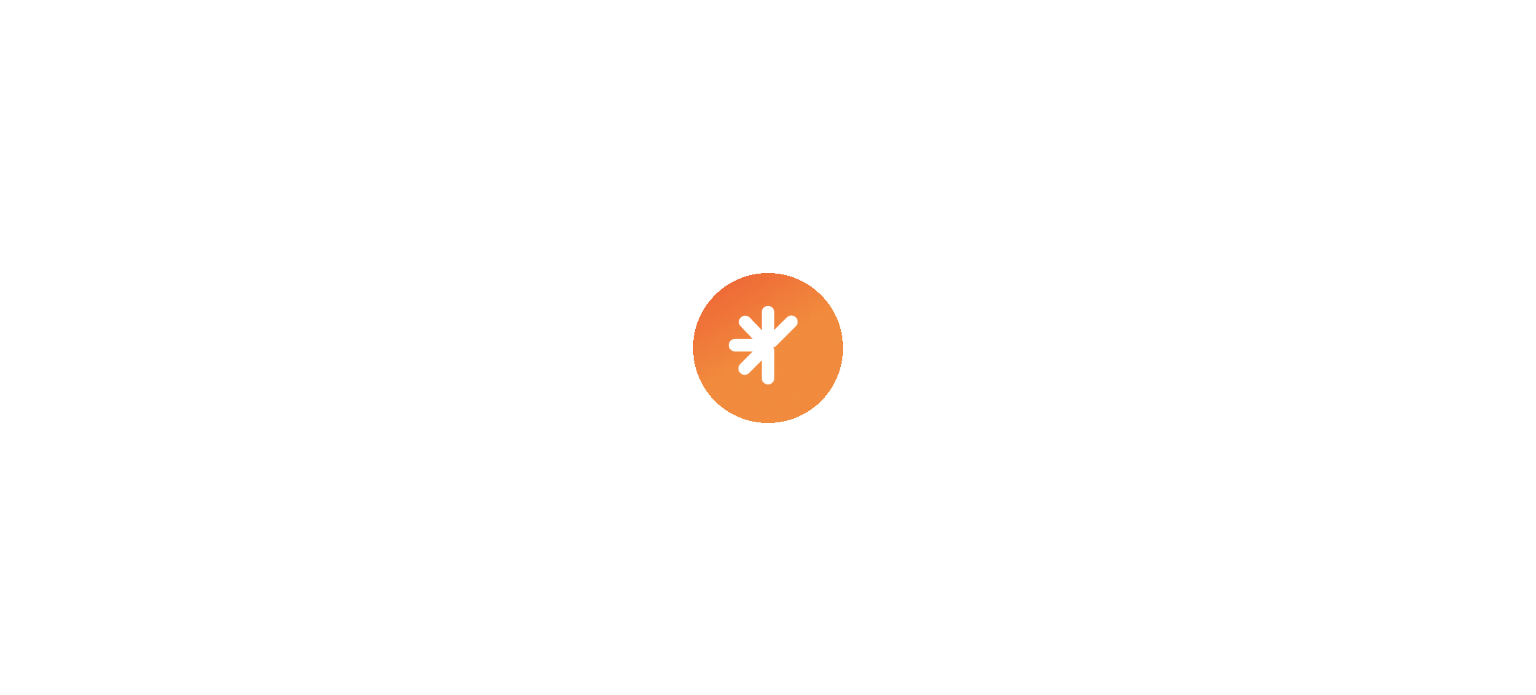 scroll, scrollTop: 0, scrollLeft: 0, axis: both 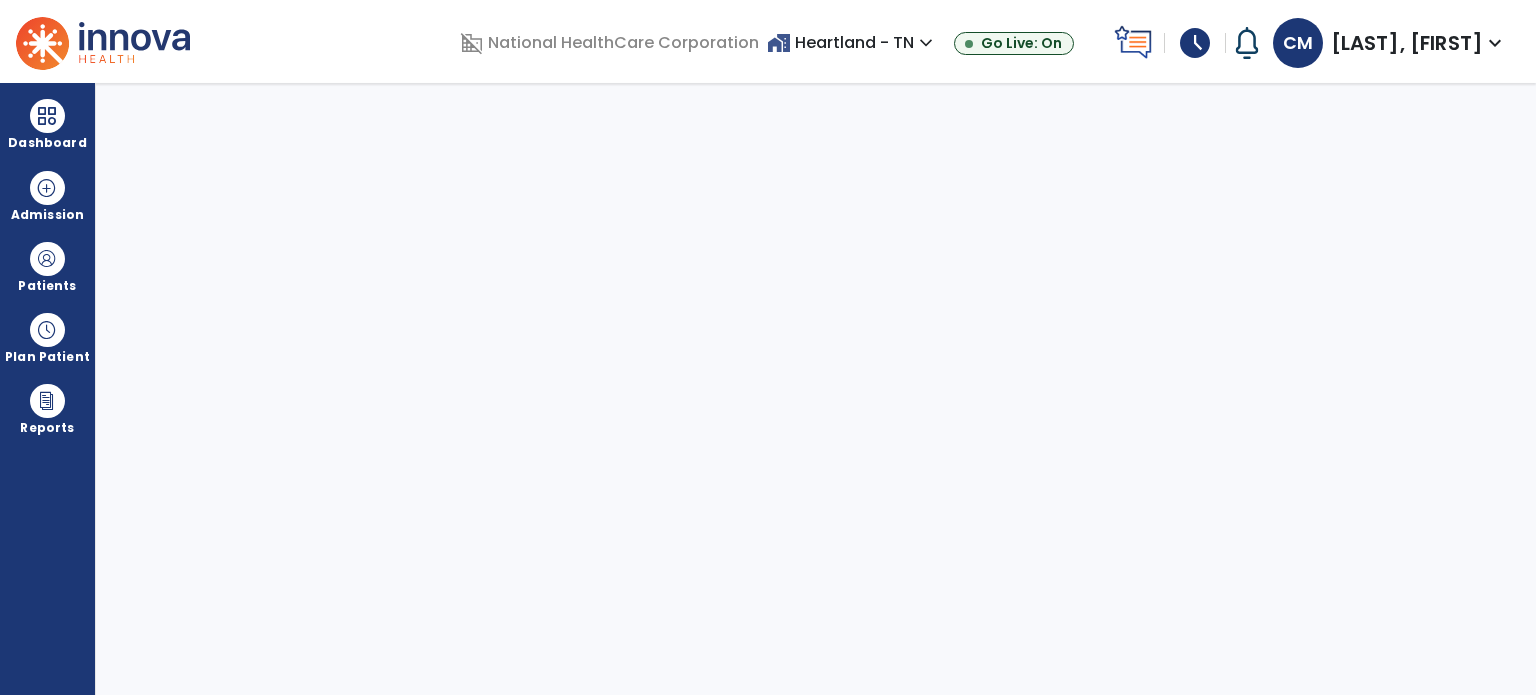 select on "****" 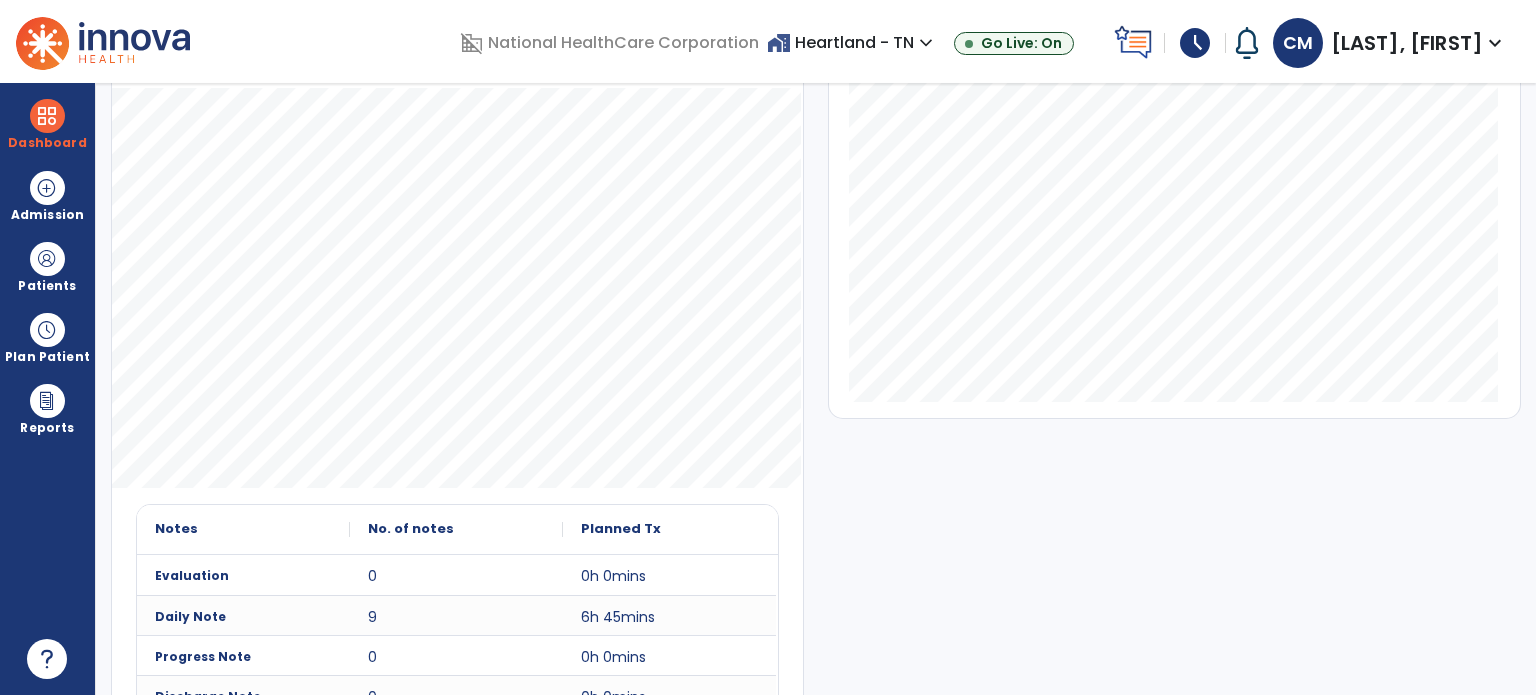 scroll, scrollTop: 449, scrollLeft: 0, axis: vertical 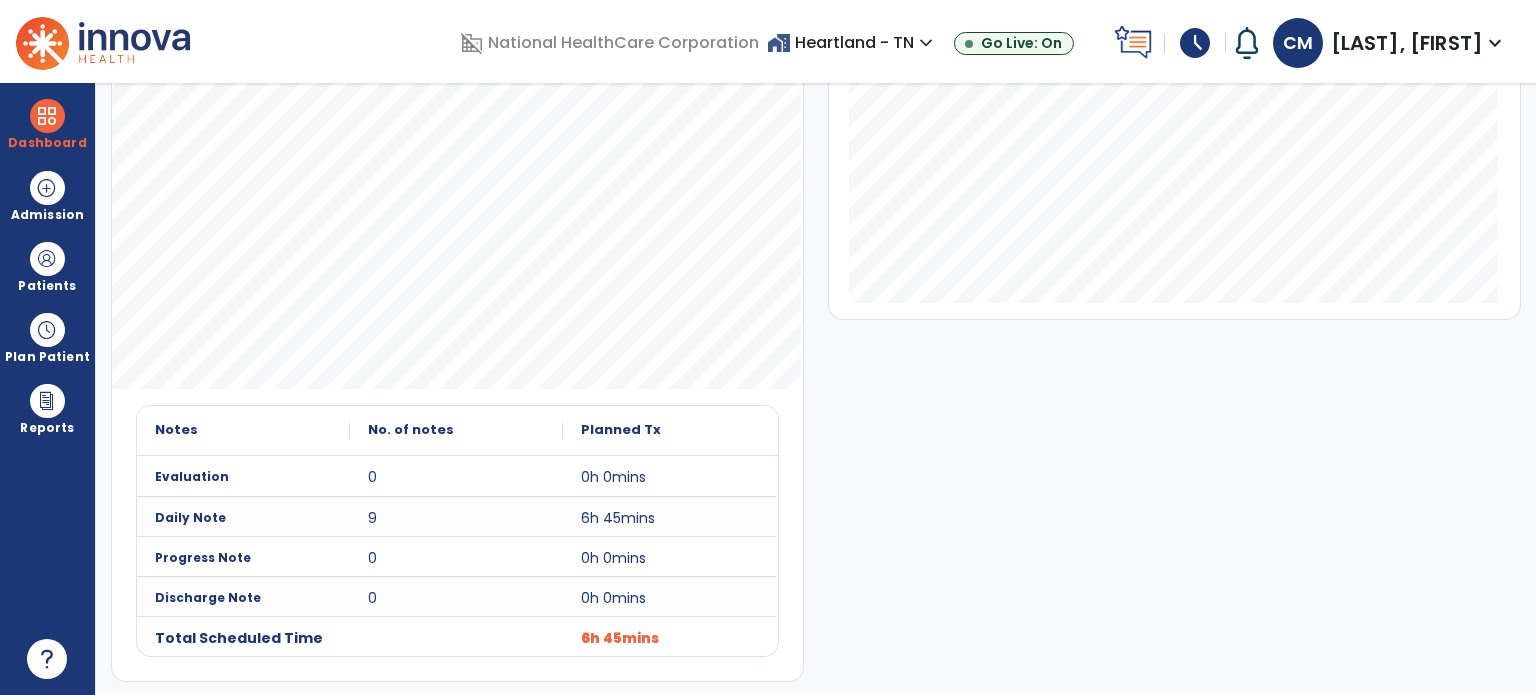 click on "Admission" at bounding box center [47, 215] 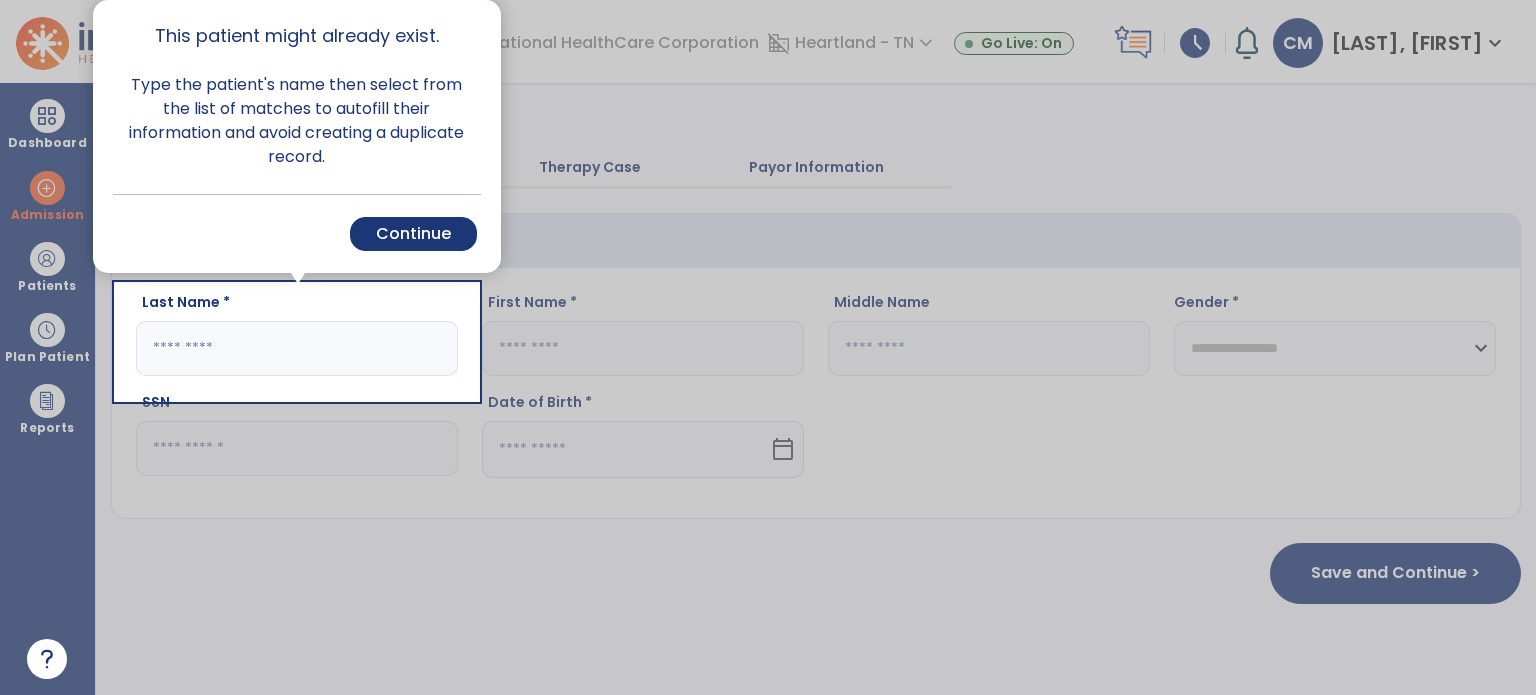 click at bounding box center (1007, 347) 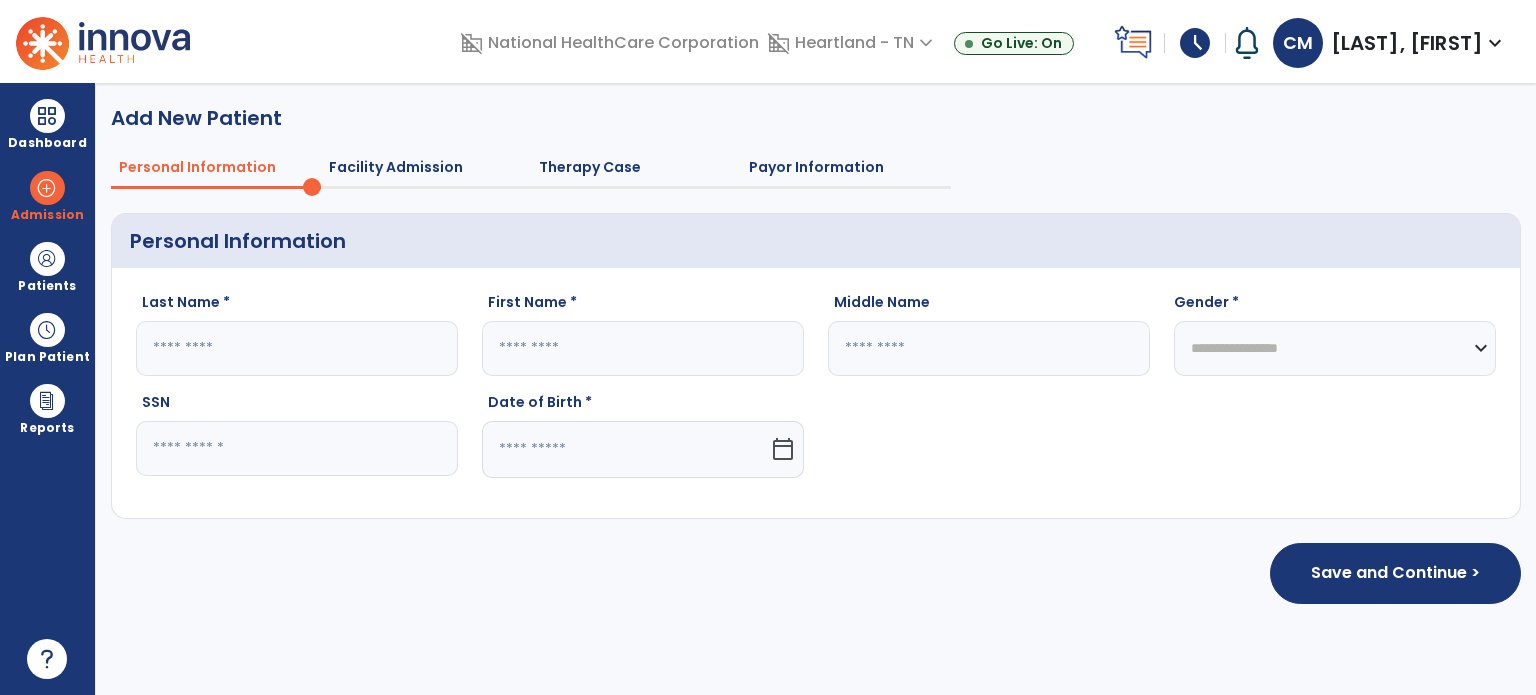 click on "Patients" at bounding box center [47, 286] 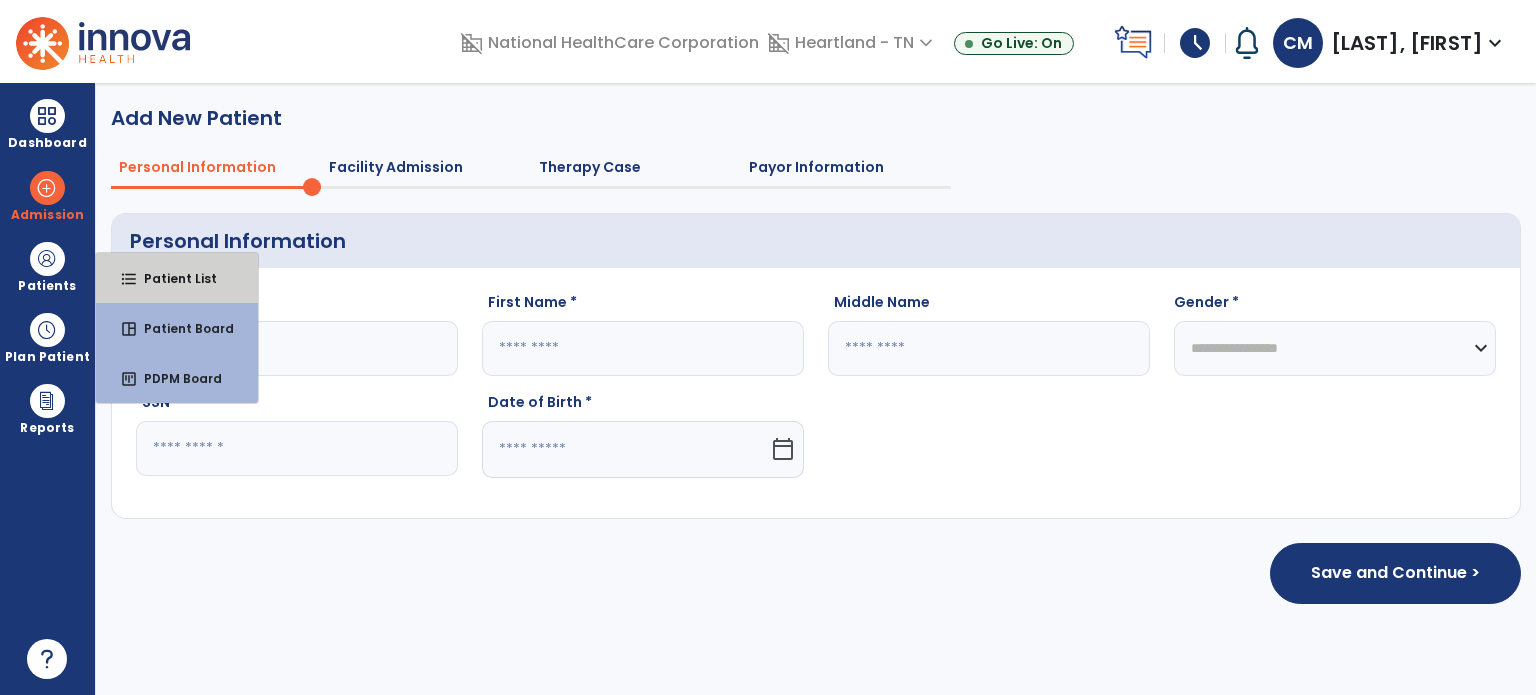 click on "Patient List" at bounding box center [172, 278] 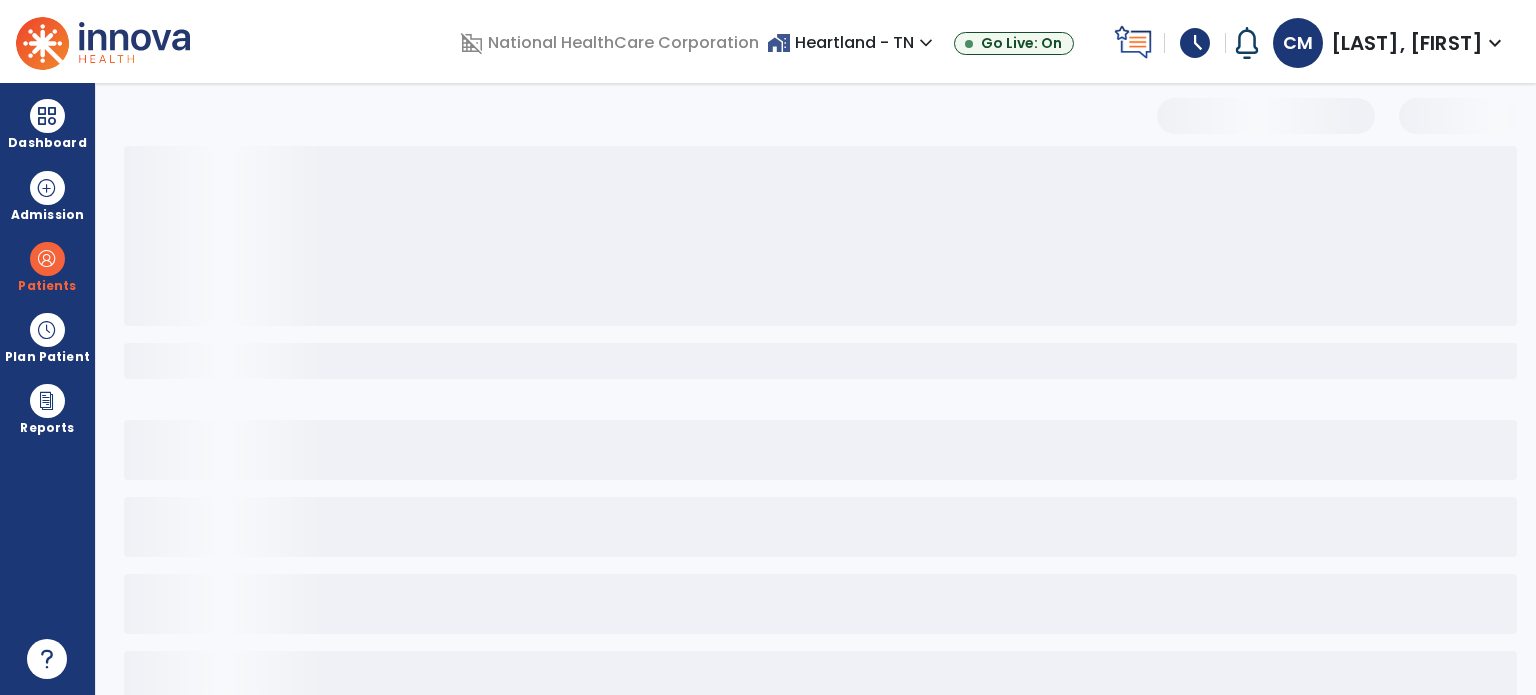 select on "***" 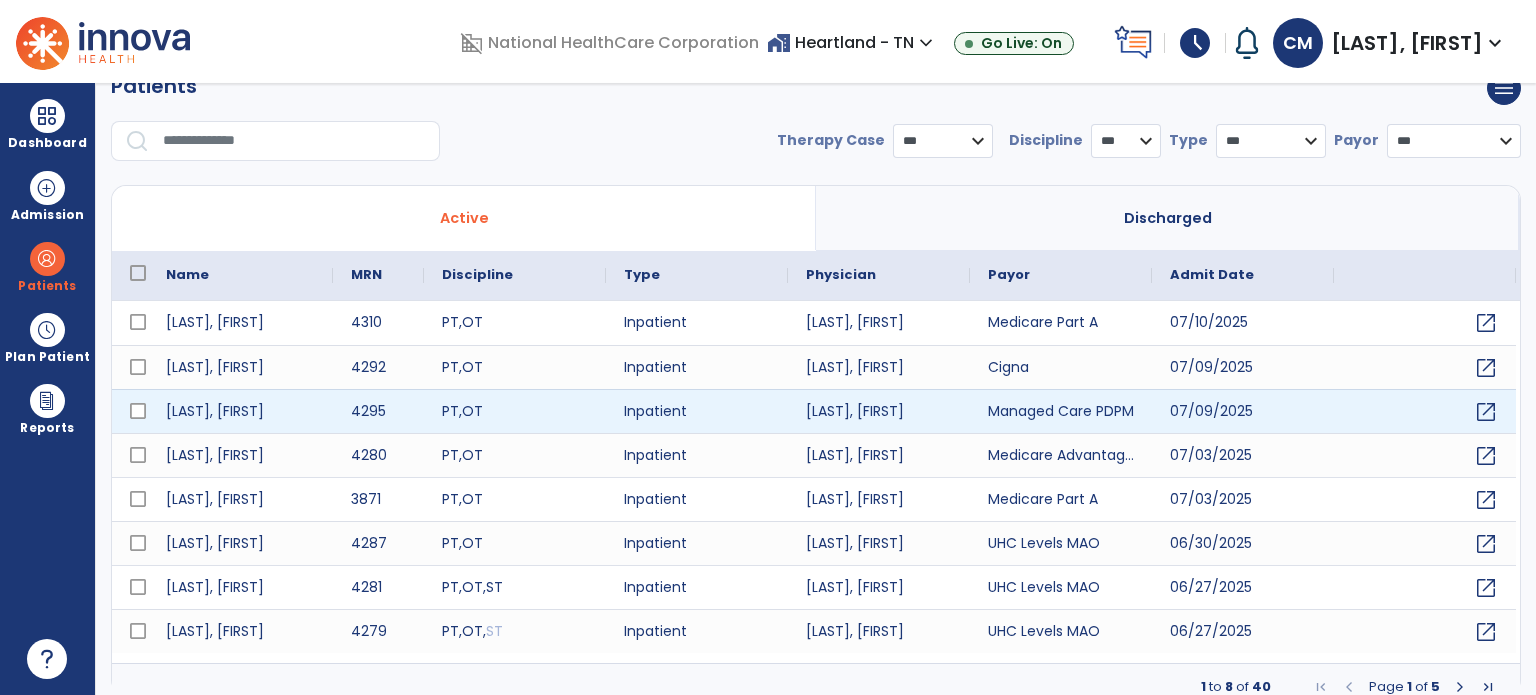 scroll, scrollTop: 46, scrollLeft: 0, axis: vertical 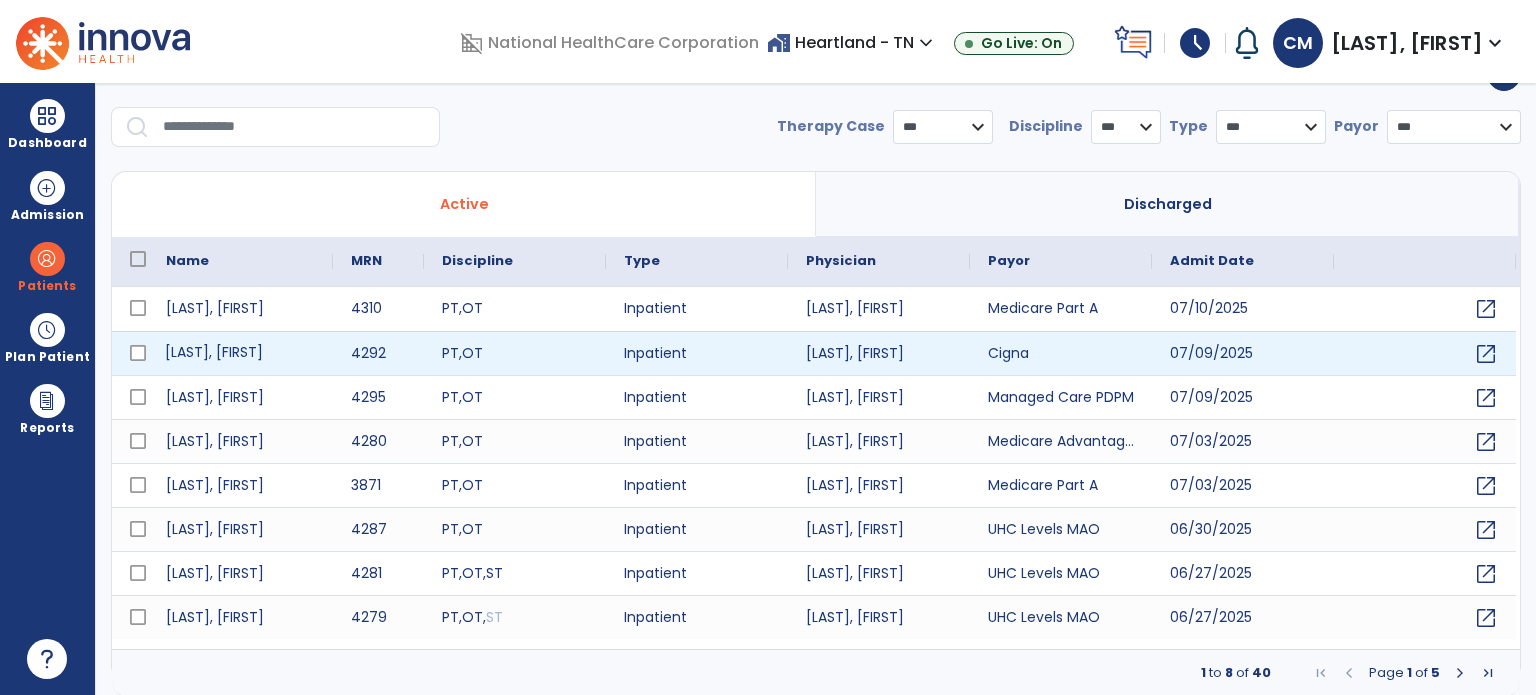 click on "[LAST], [FIRST]" at bounding box center (240, 353) 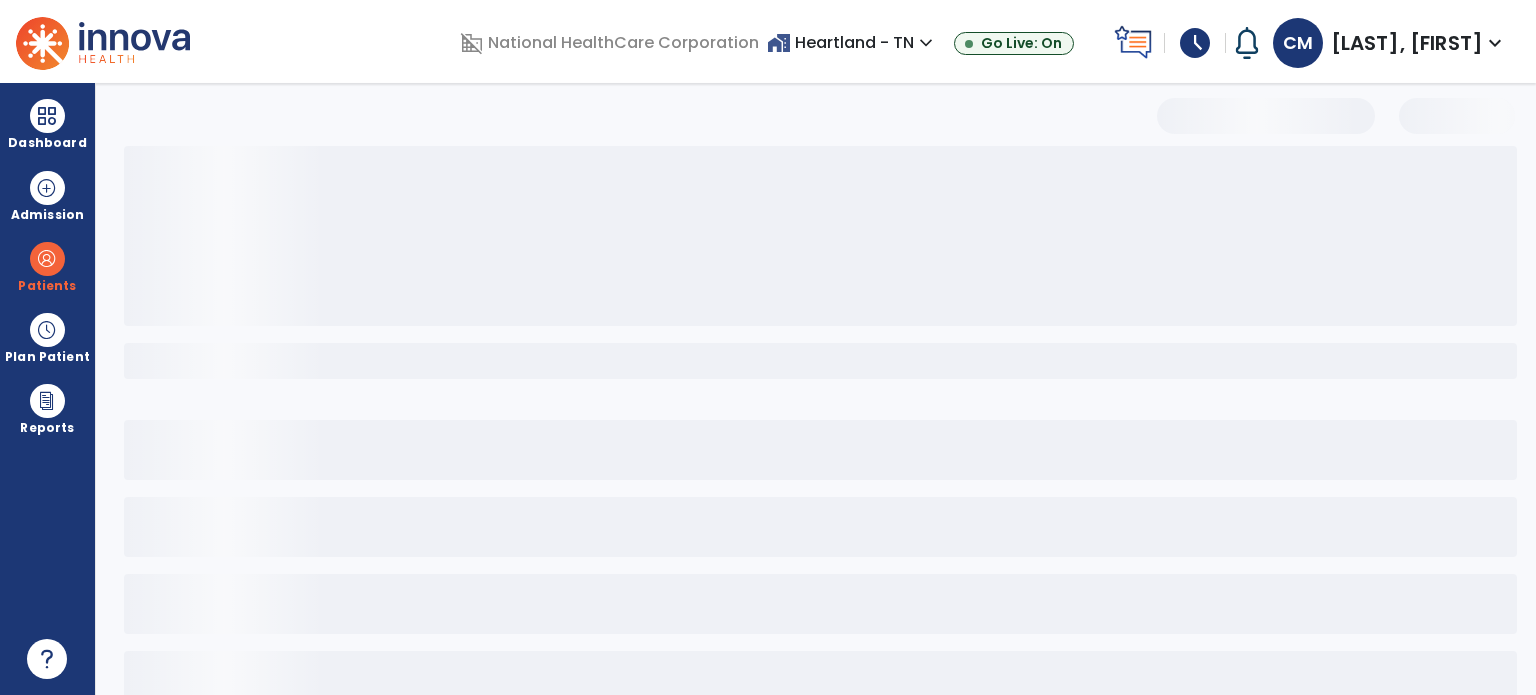 click at bounding box center (820, 361) 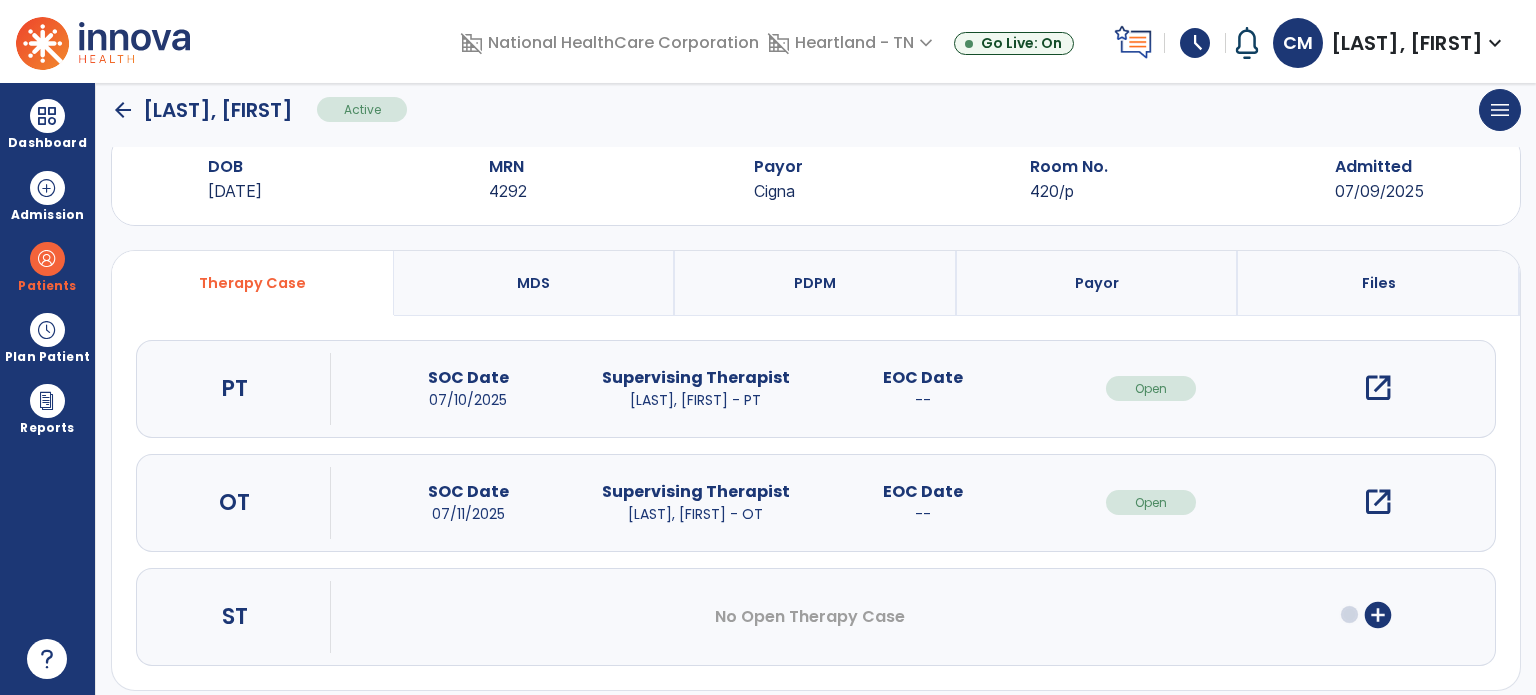 click on "OT" at bounding box center (235, 503) 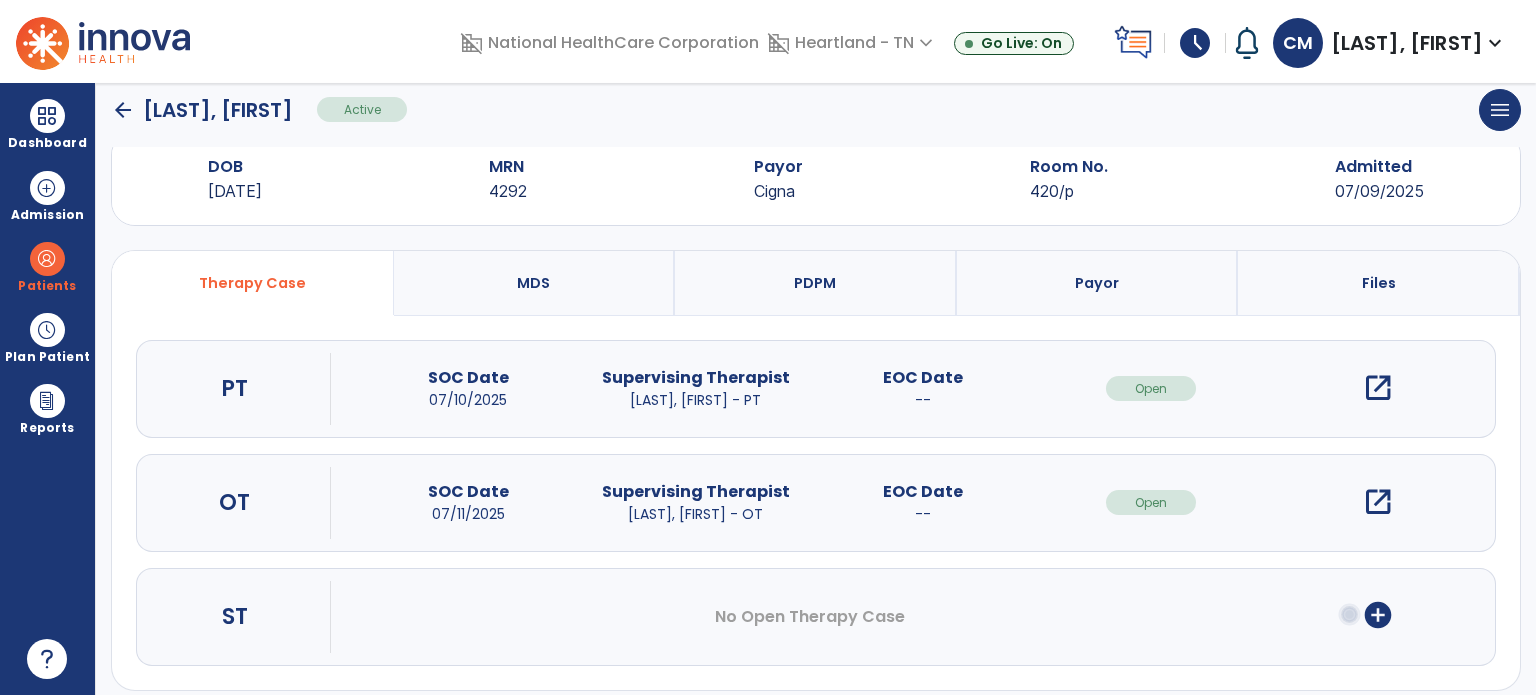 click on "OT" at bounding box center [235, 503] 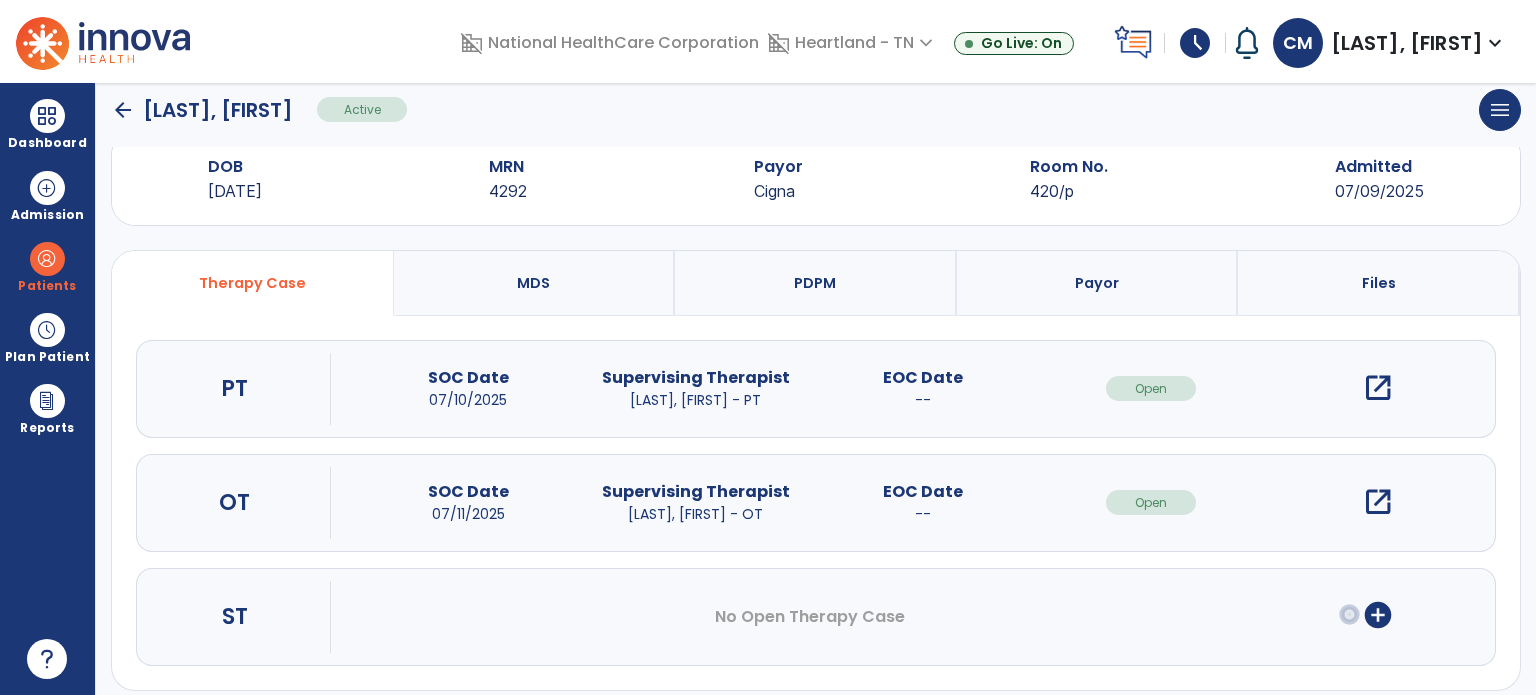 click on "open_in_new" at bounding box center (1378, 502) 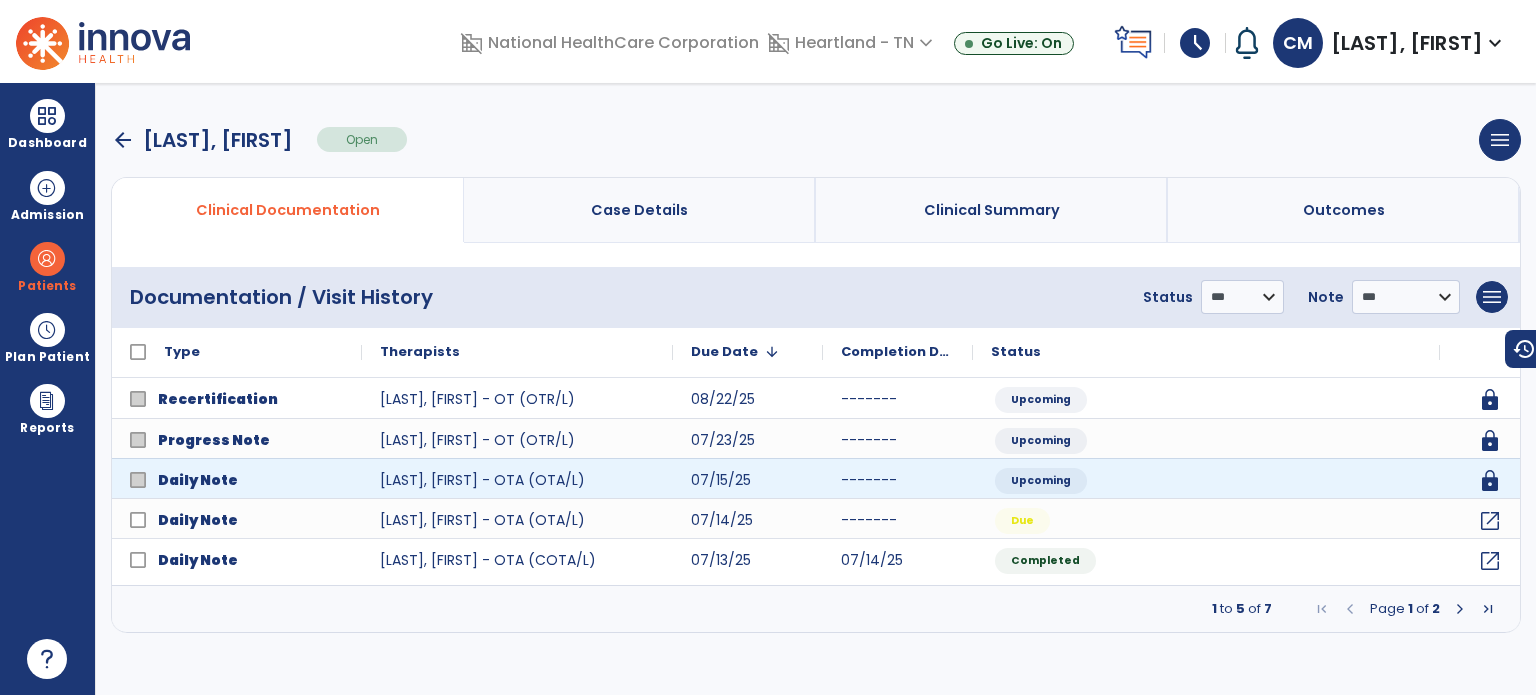 scroll, scrollTop: 0, scrollLeft: 0, axis: both 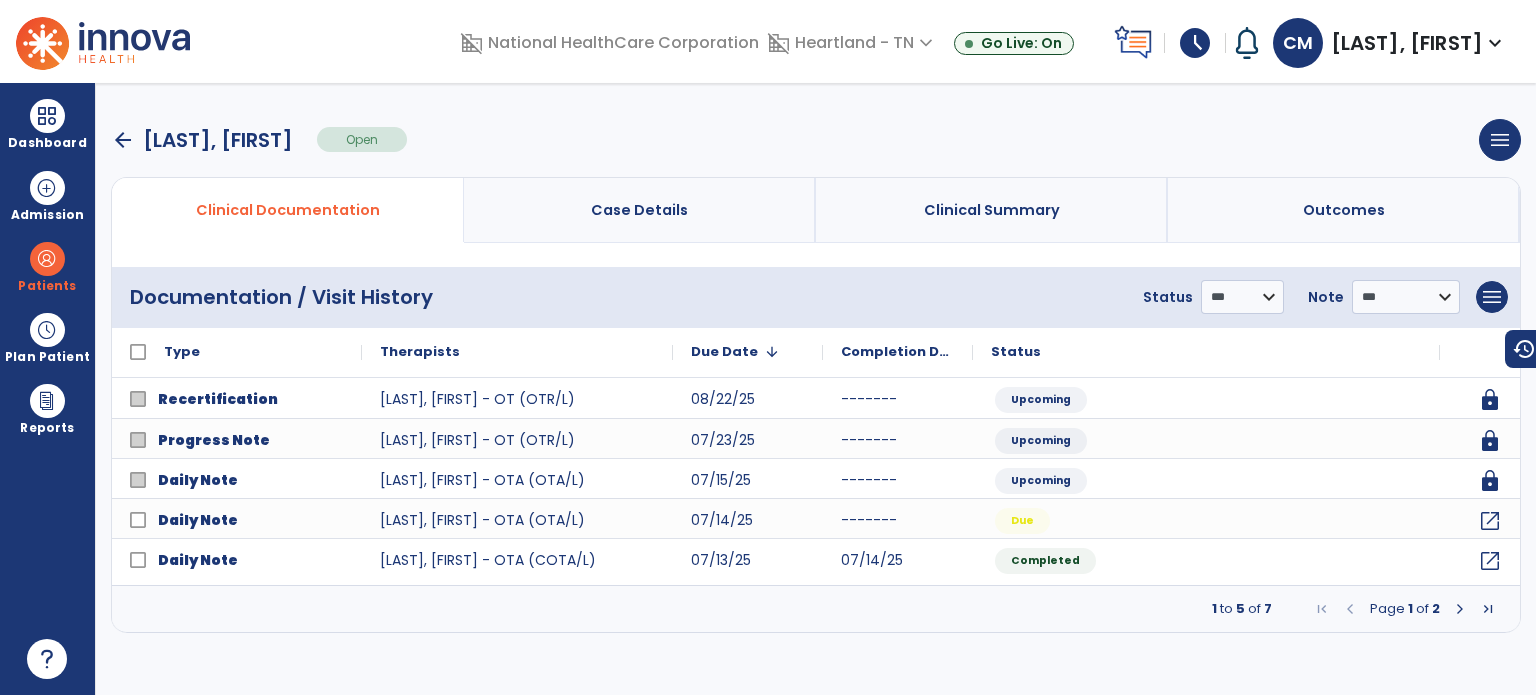 click at bounding box center [1460, 609] 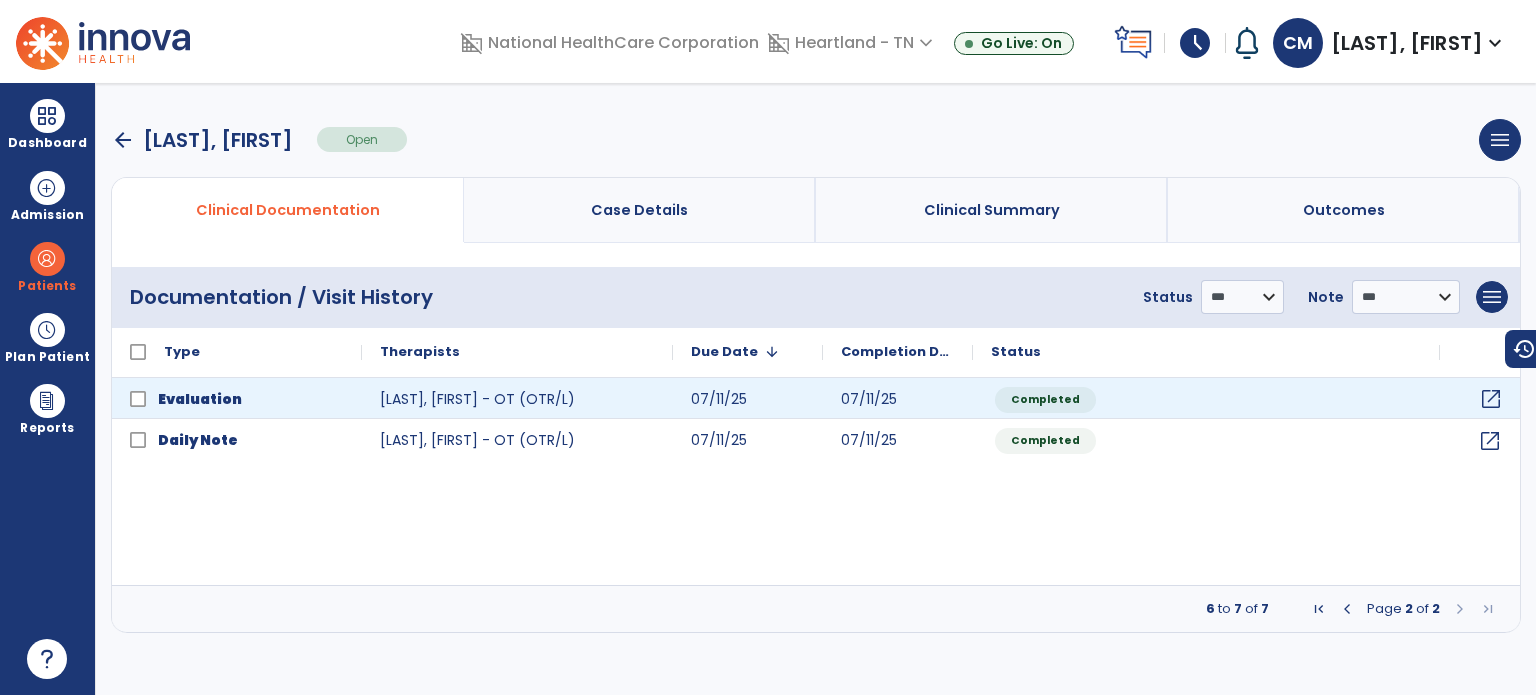 click on "open_in_new" 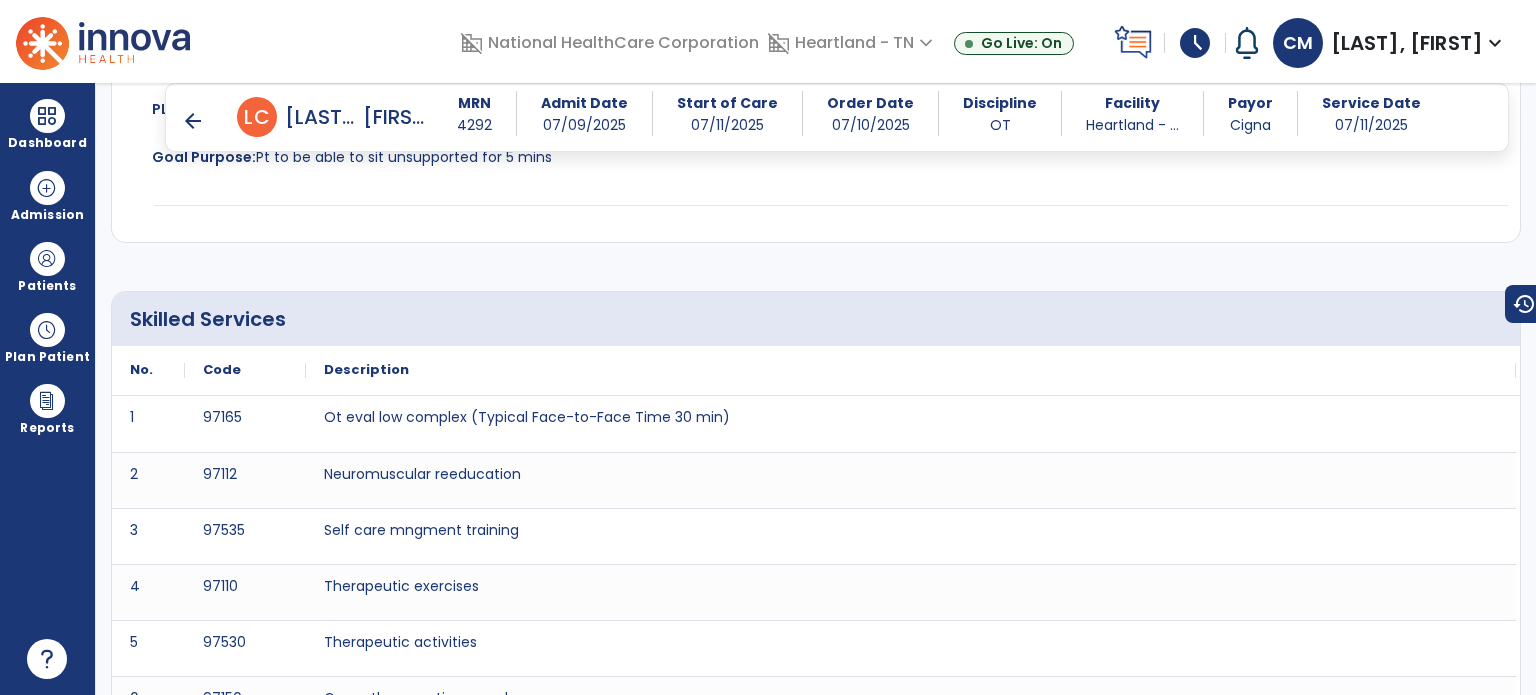 scroll, scrollTop: 5300, scrollLeft: 0, axis: vertical 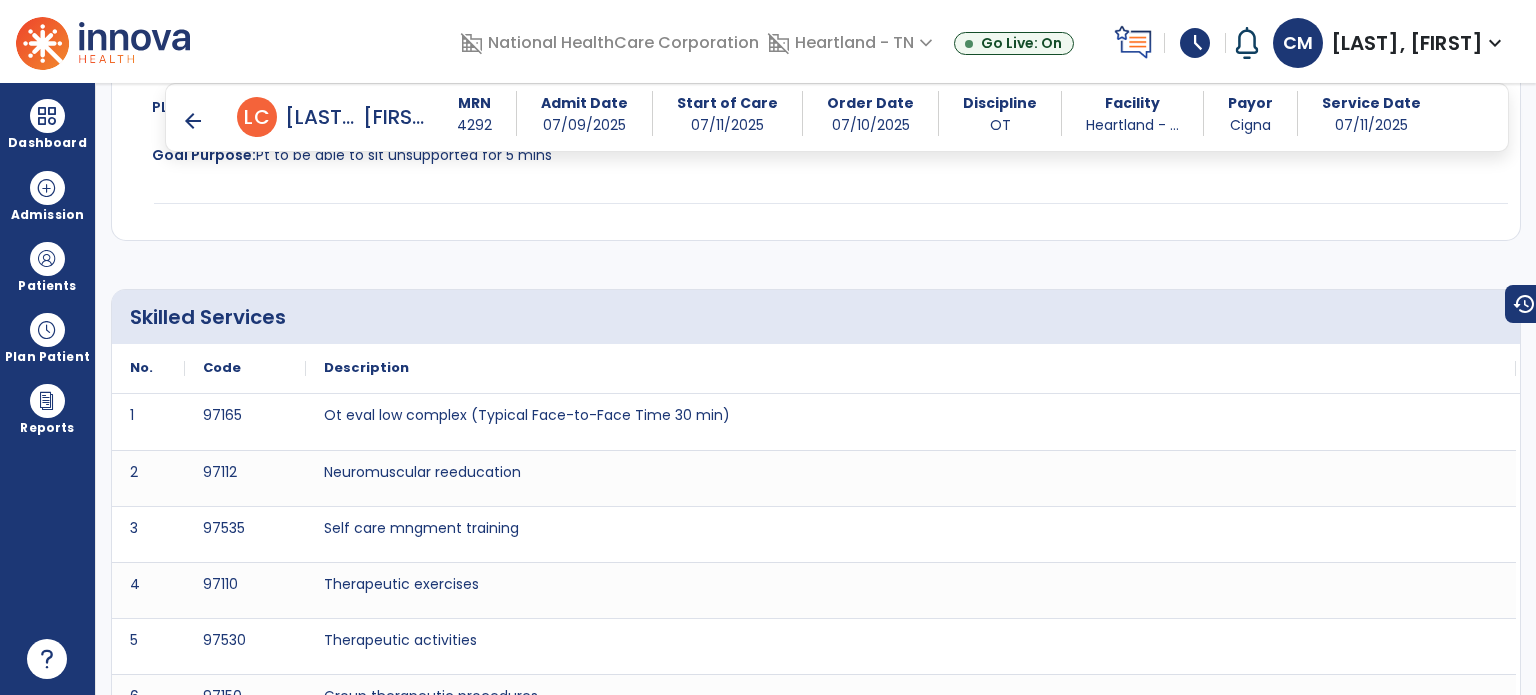 click on "Patients" at bounding box center [47, 266] 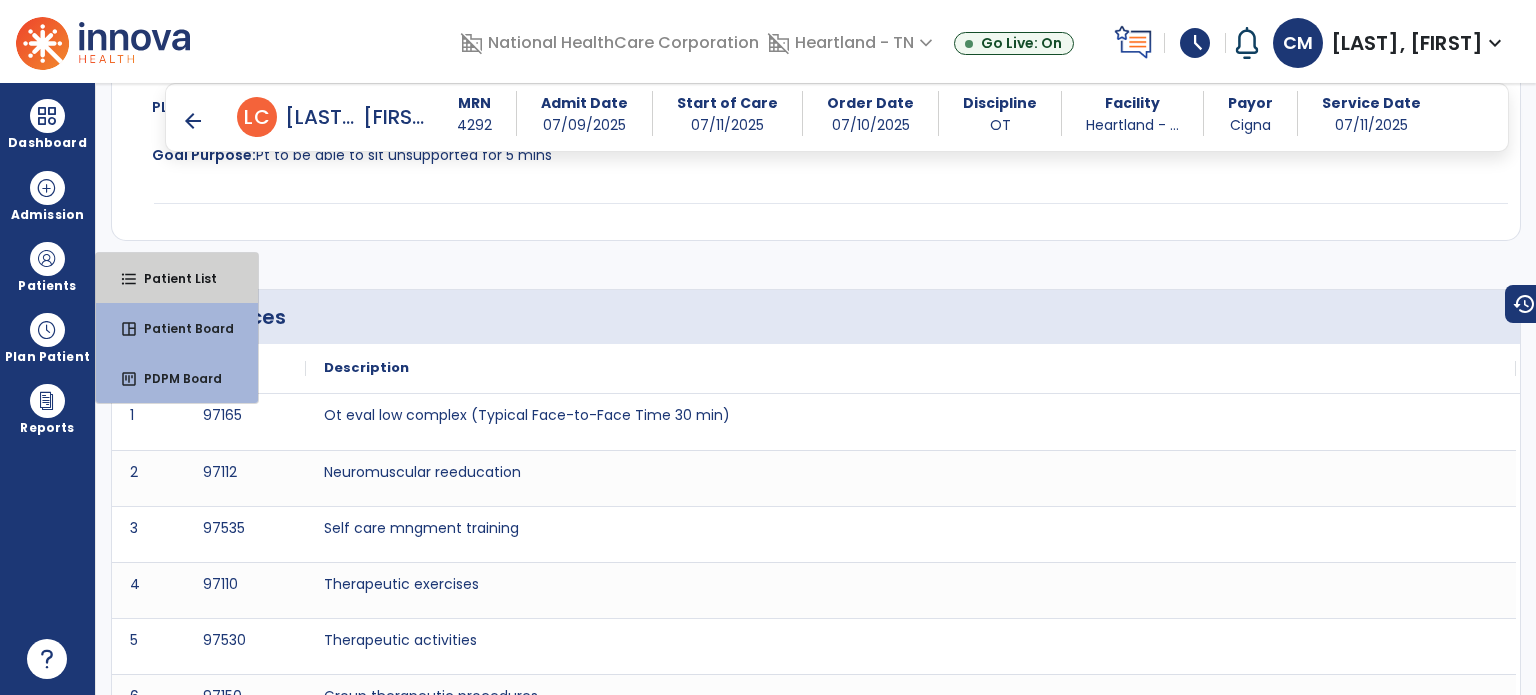 click on "format_list_bulleted  Patient List" at bounding box center (177, 278) 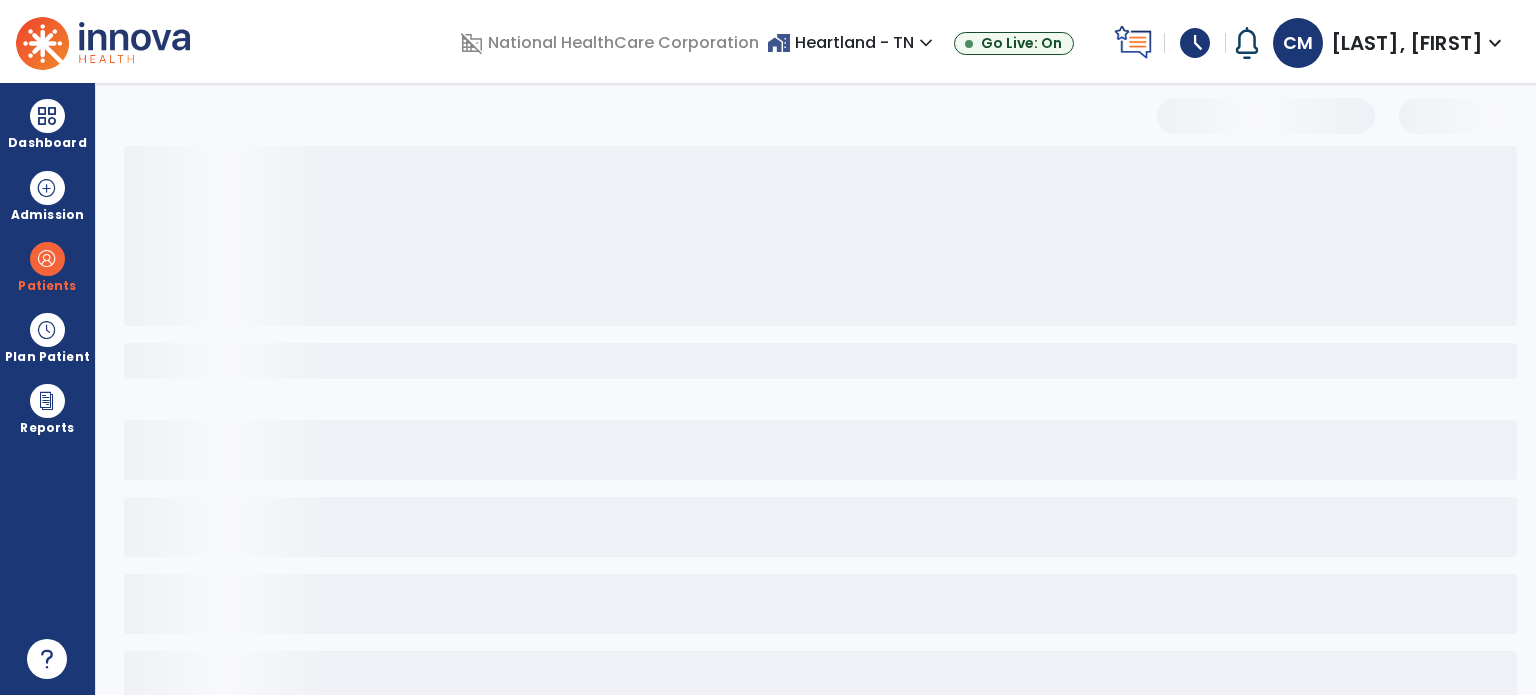 scroll, scrollTop: 46, scrollLeft: 0, axis: vertical 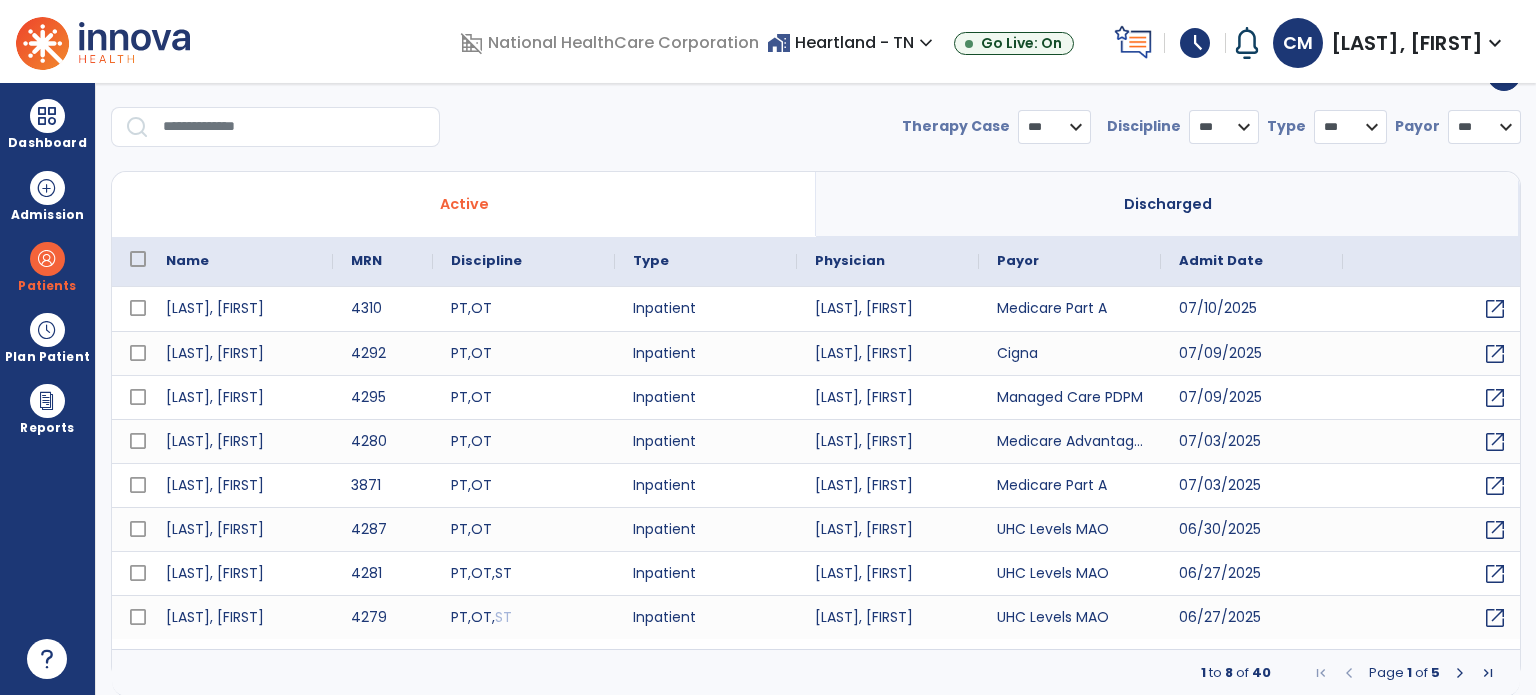select on "***" 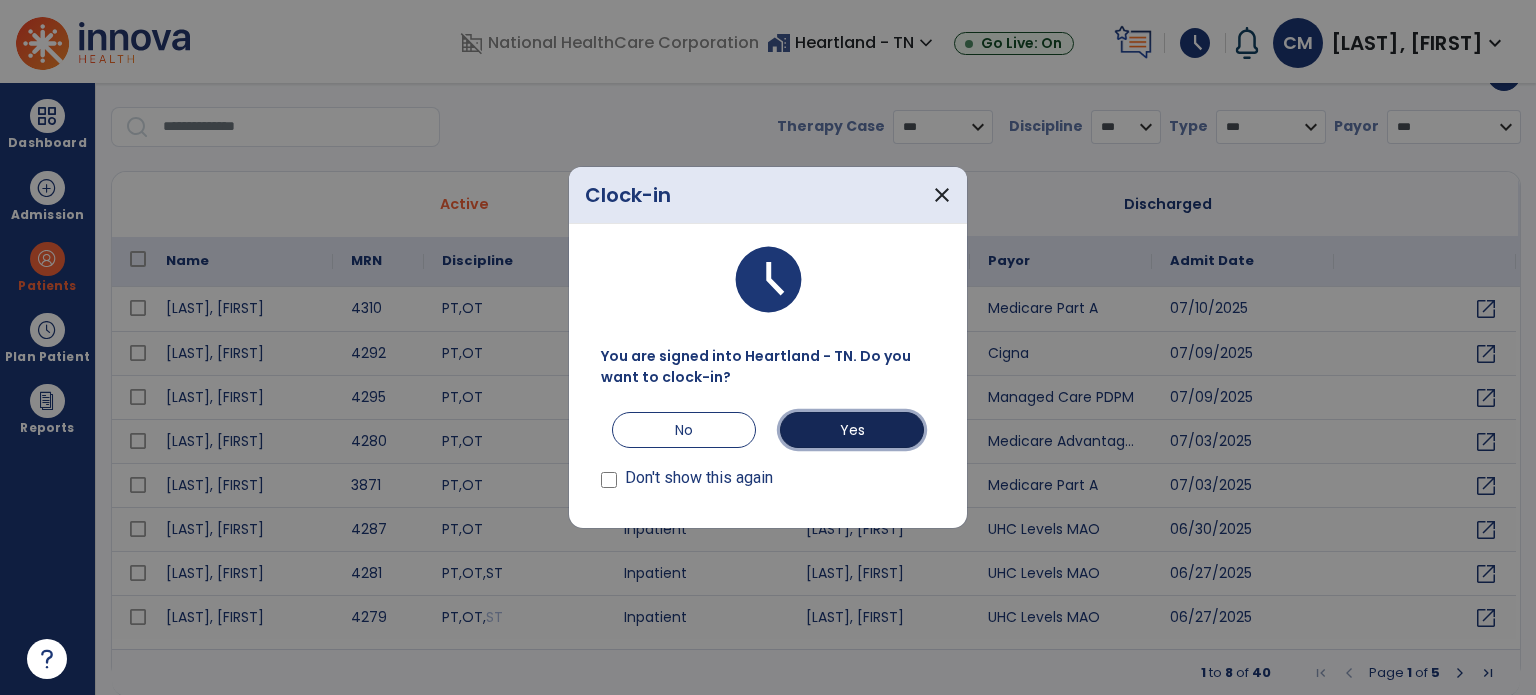click on "Yes" at bounding box center [852, 430] 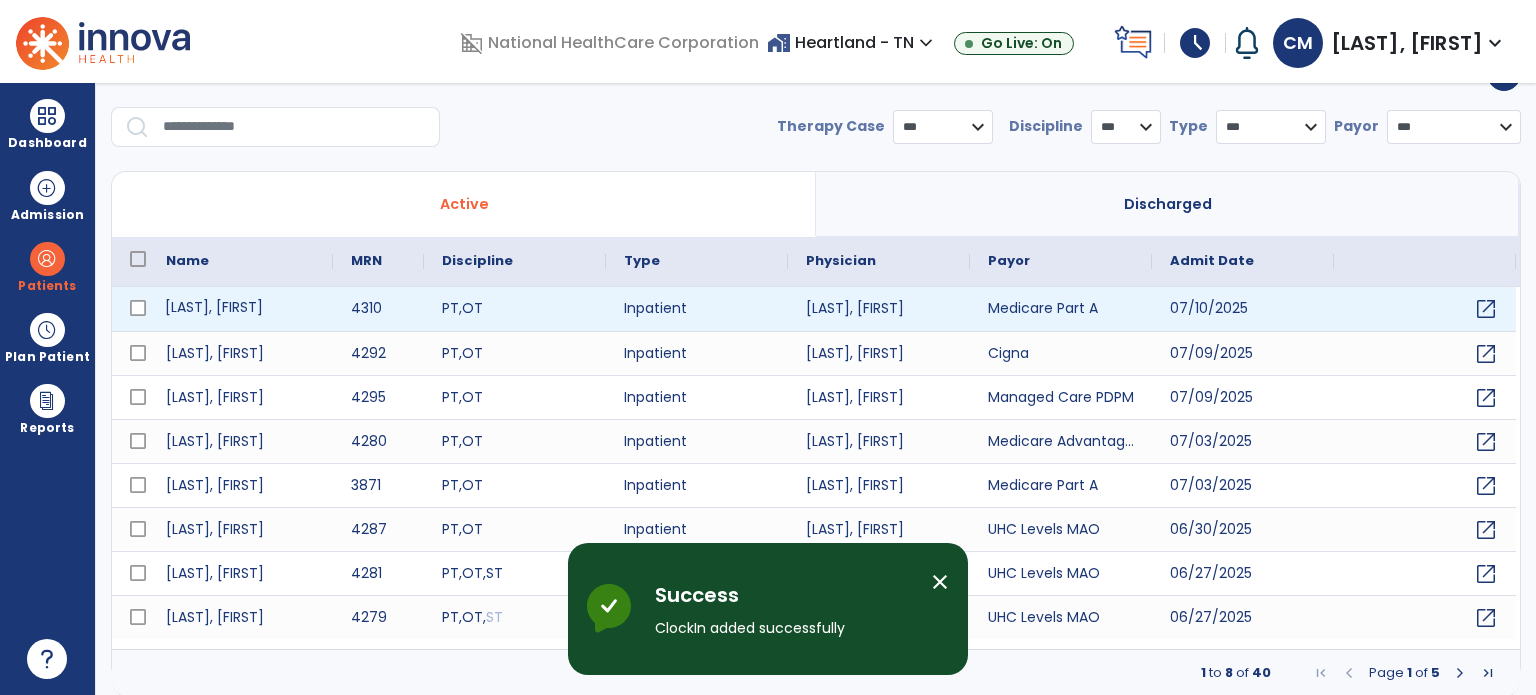 click on "[LAST], [FIRST]" at bounding box center [240, 309] 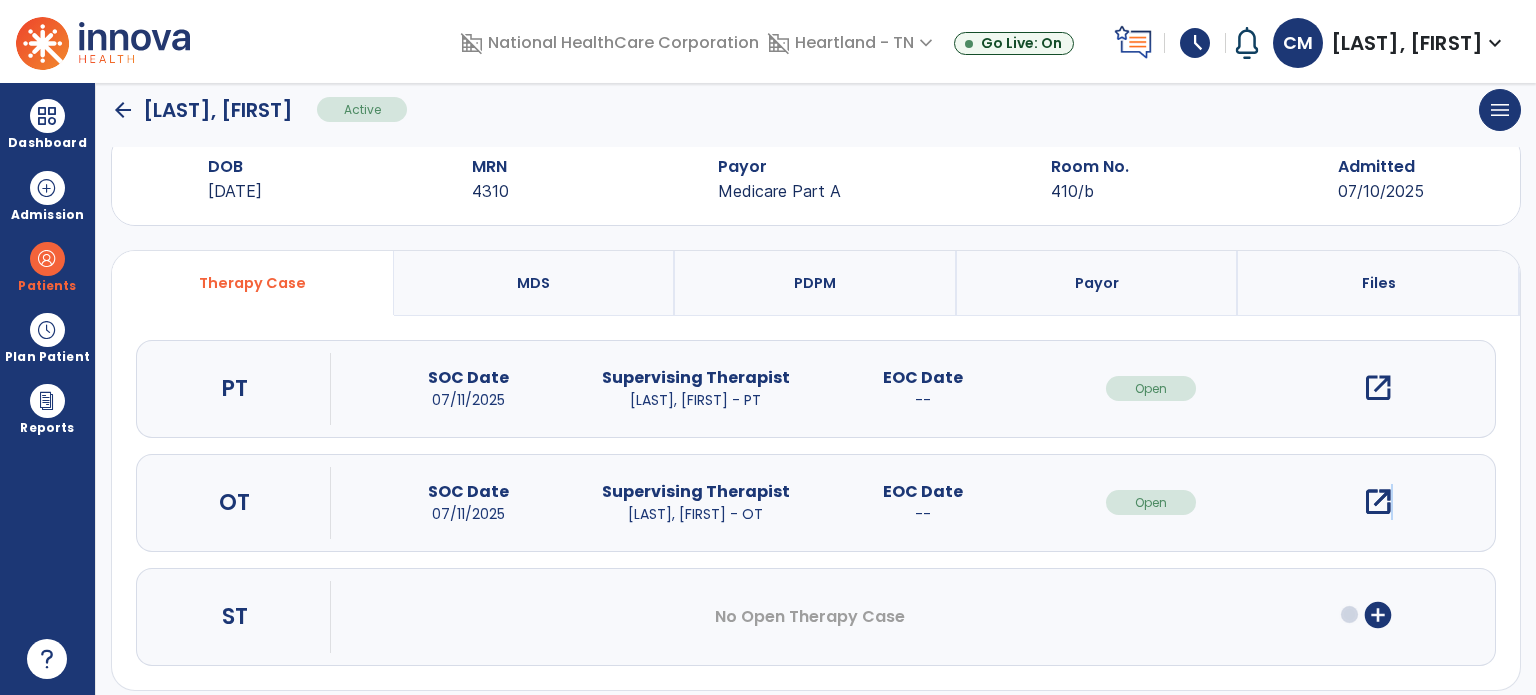 click on "open_in_new" at bounding box center [1378, 502] 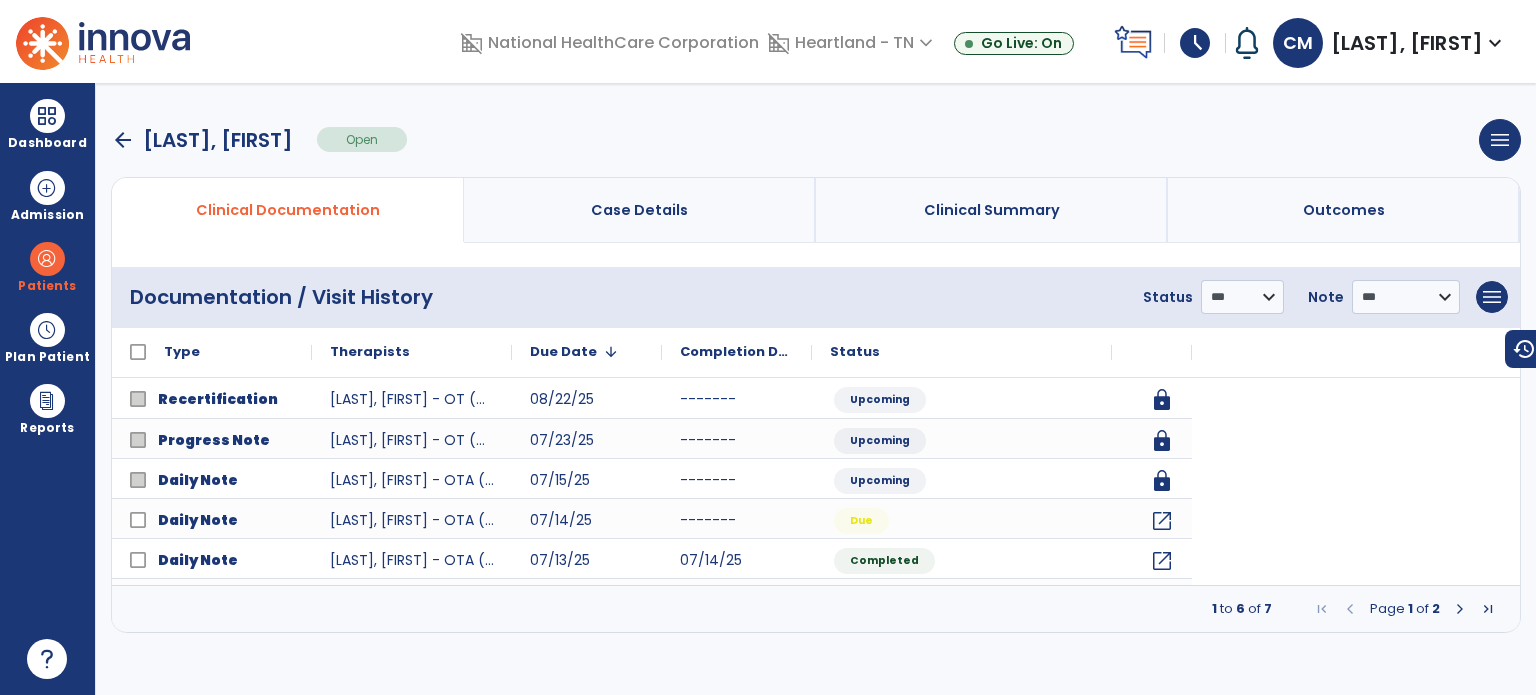 scroll, scrollTop: 0, scrollLeft: 0, axis: both 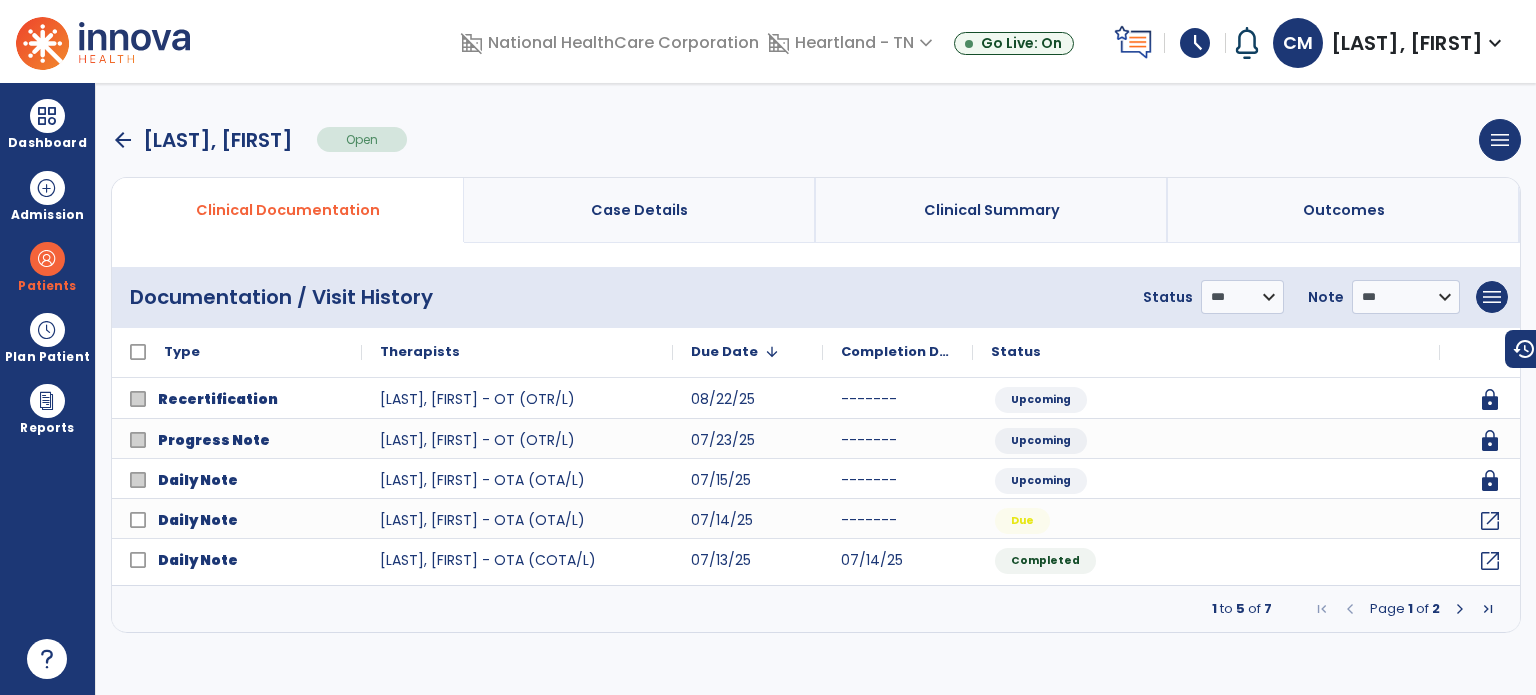 click at bounding box center [1460, 609] 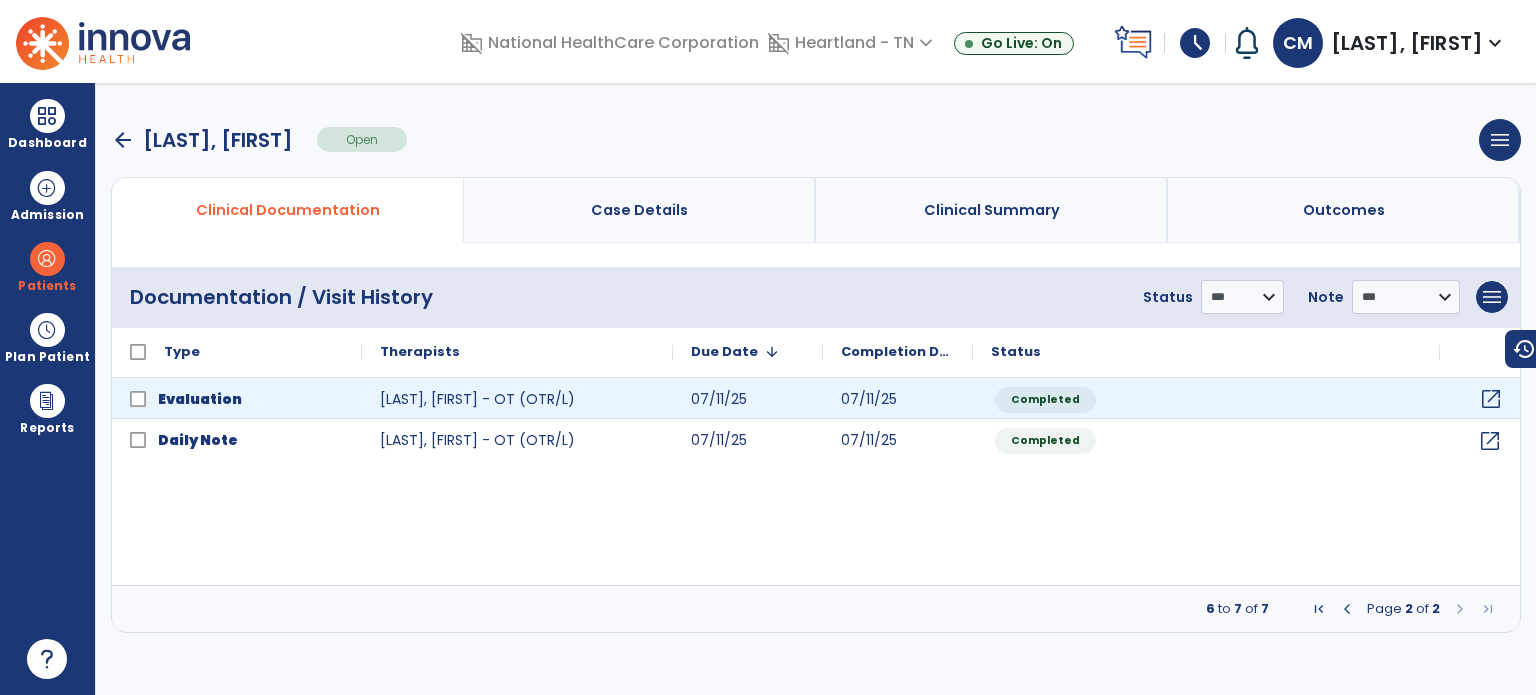 click on "open_in_new" 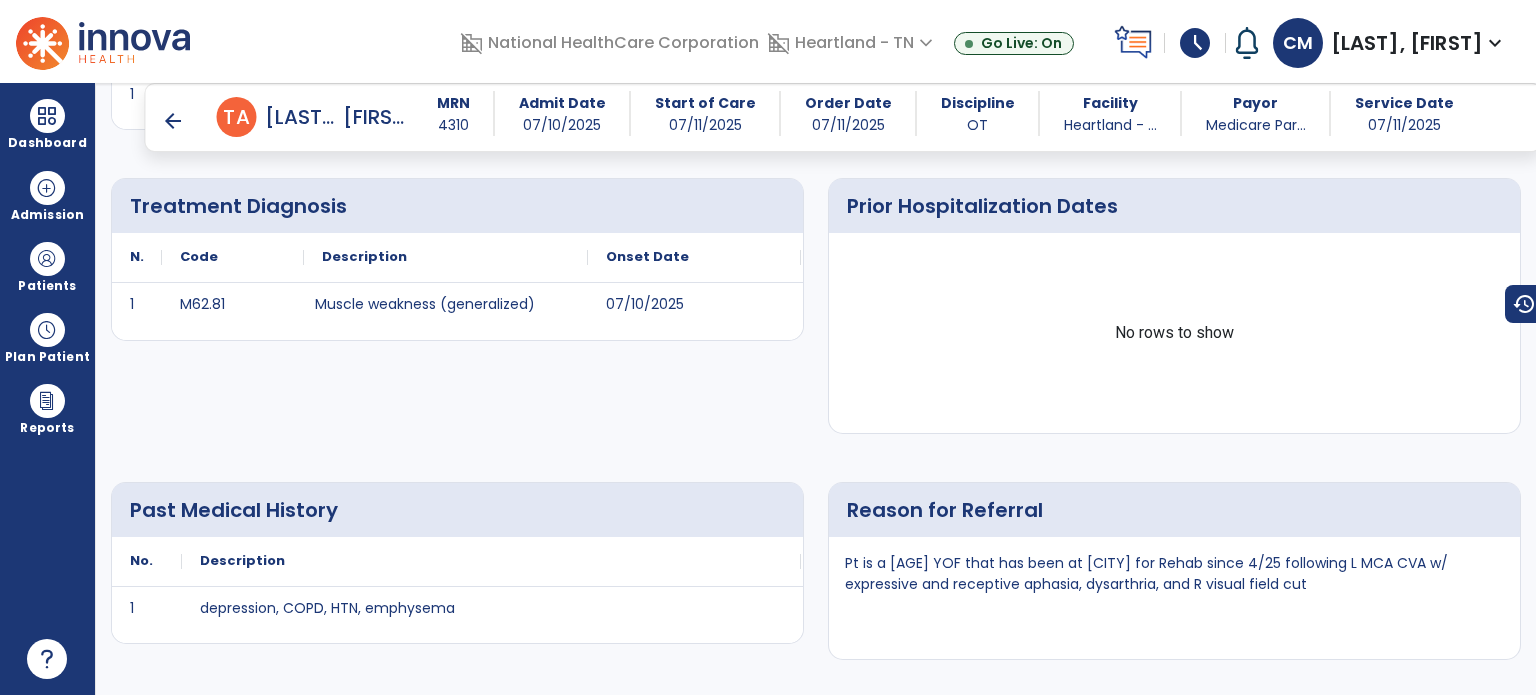 scroll, scrollTop: 300, scrollLeft: 0, axis: vertical 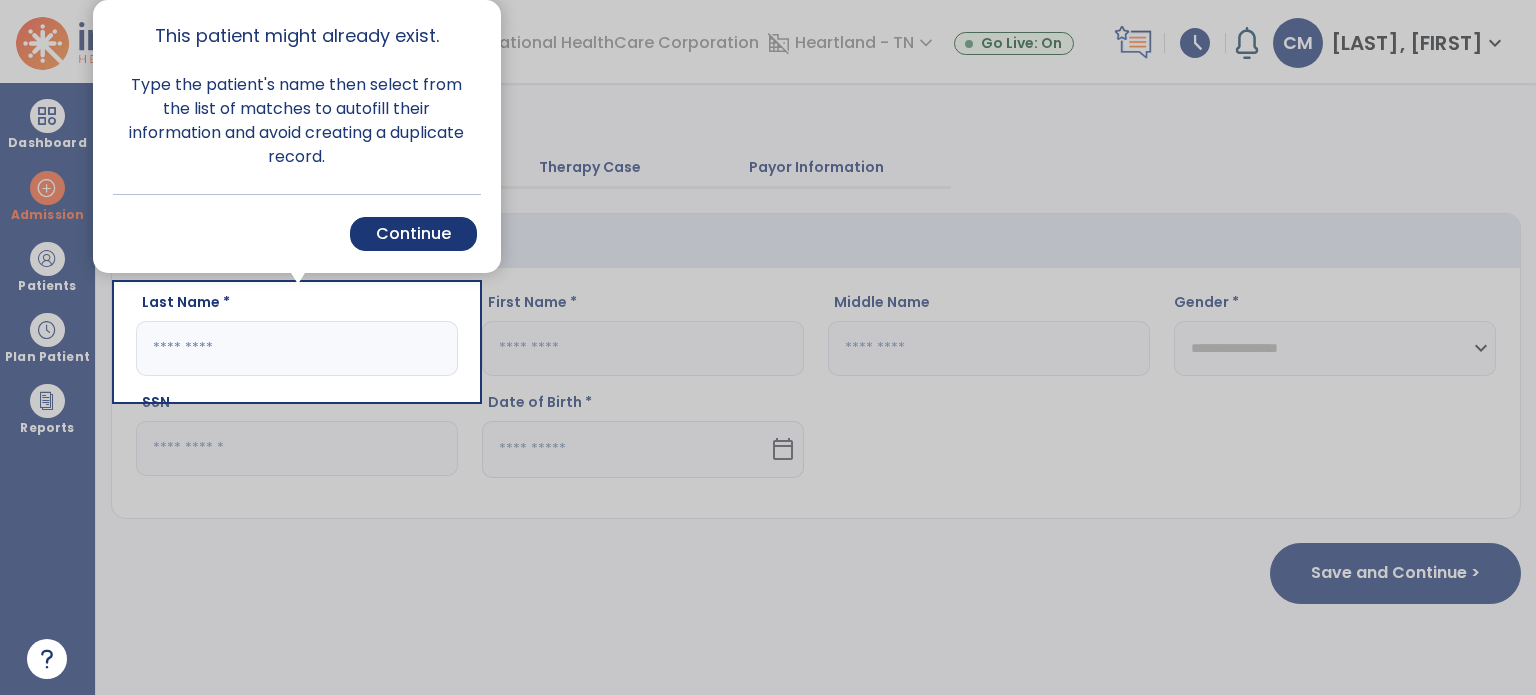 click at bounding box center (1007, 347) 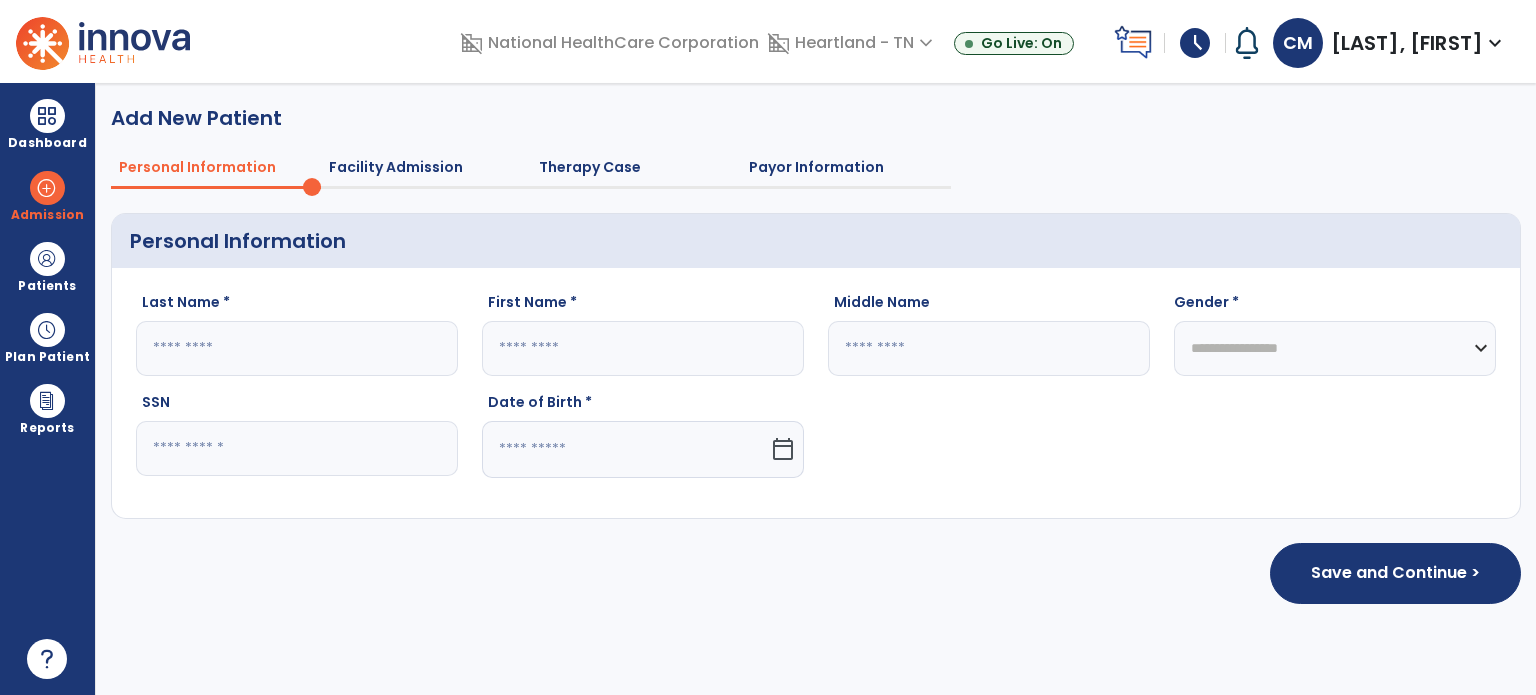 click on "Patients" at bounding box center [47, 286] 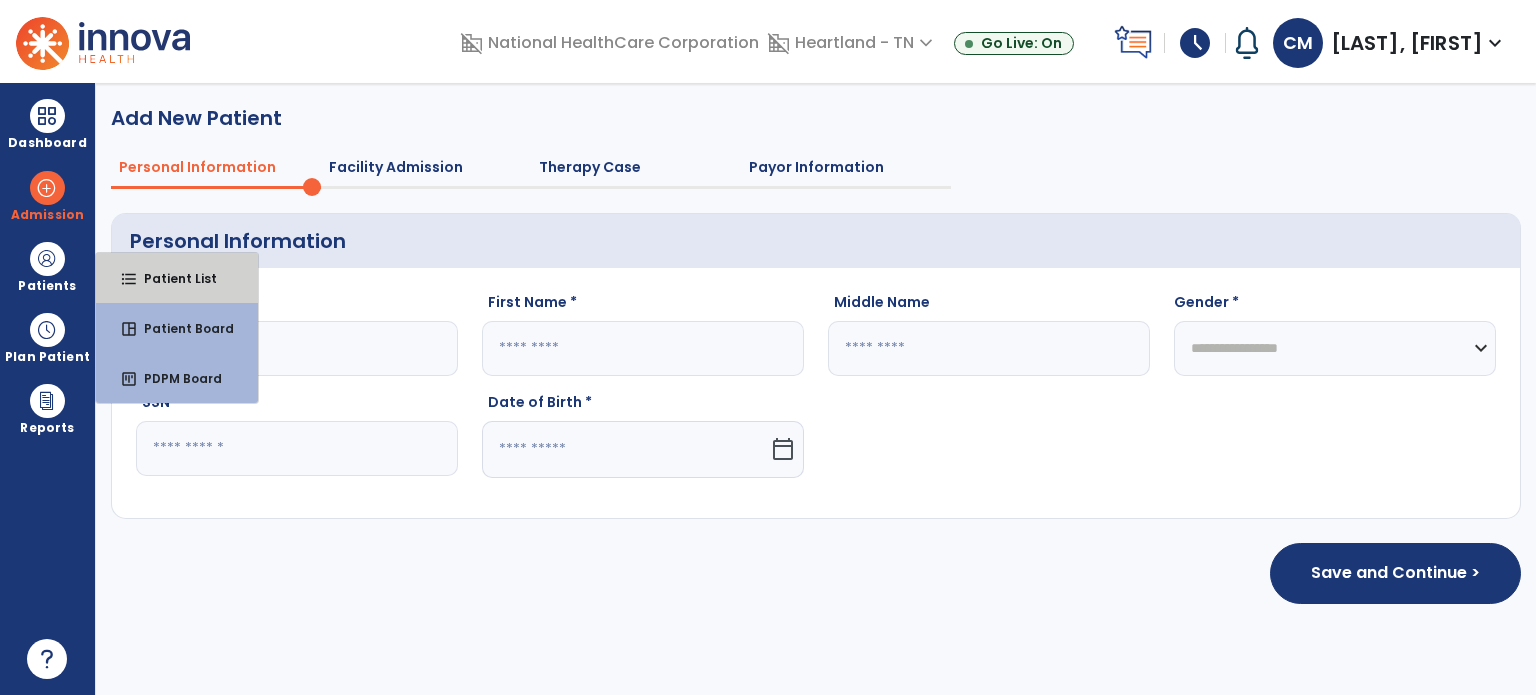 click on "format_list_bulleted  Patient List" at bounding box center [177, 278] 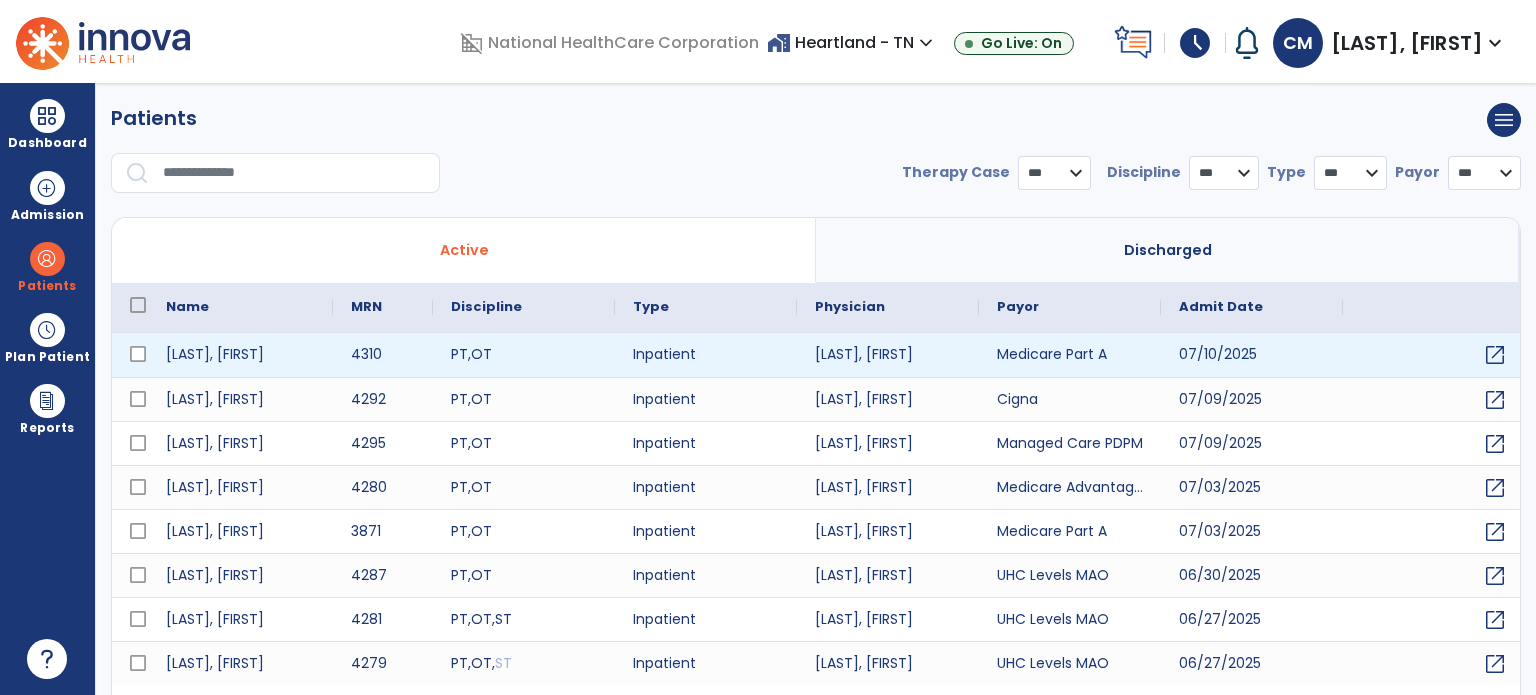 select on "***" 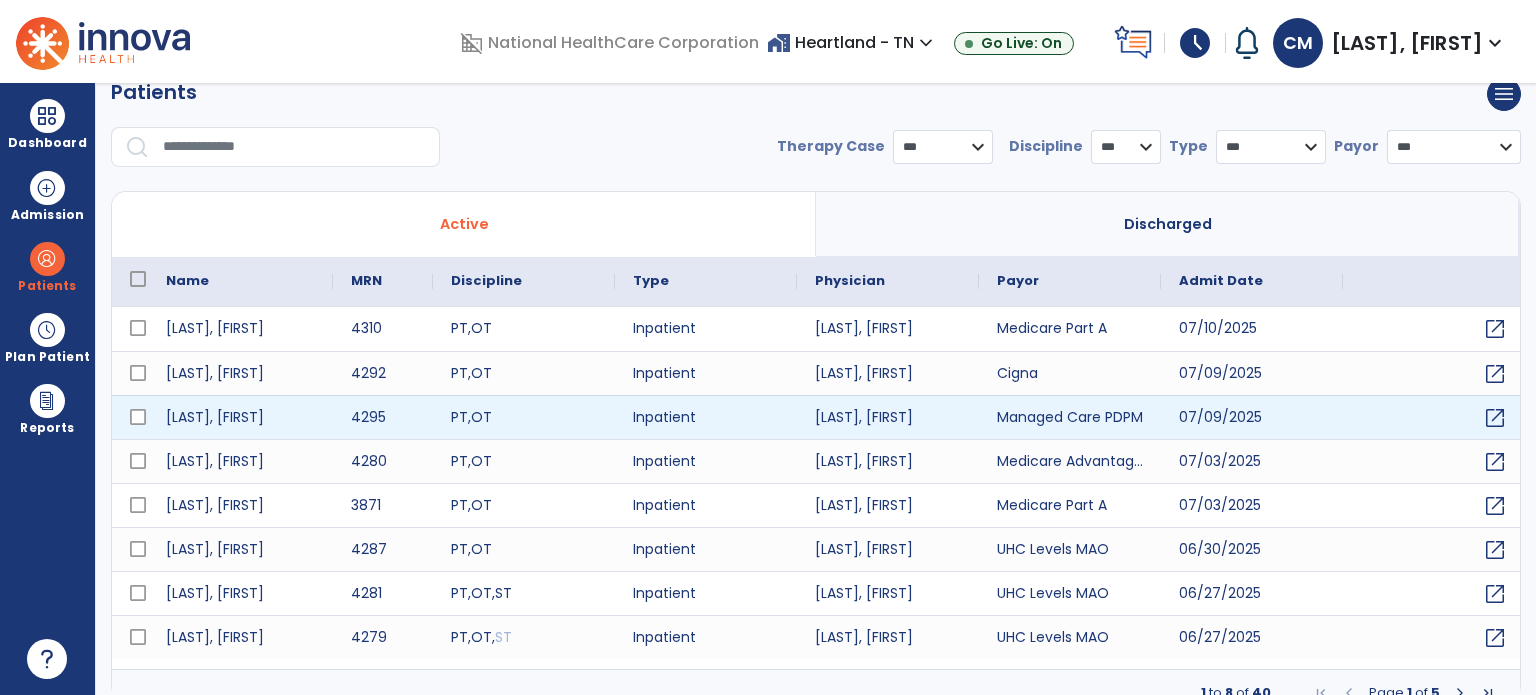 scroll, scrollTop: 46, scrollLeft: 0, axis: vertical 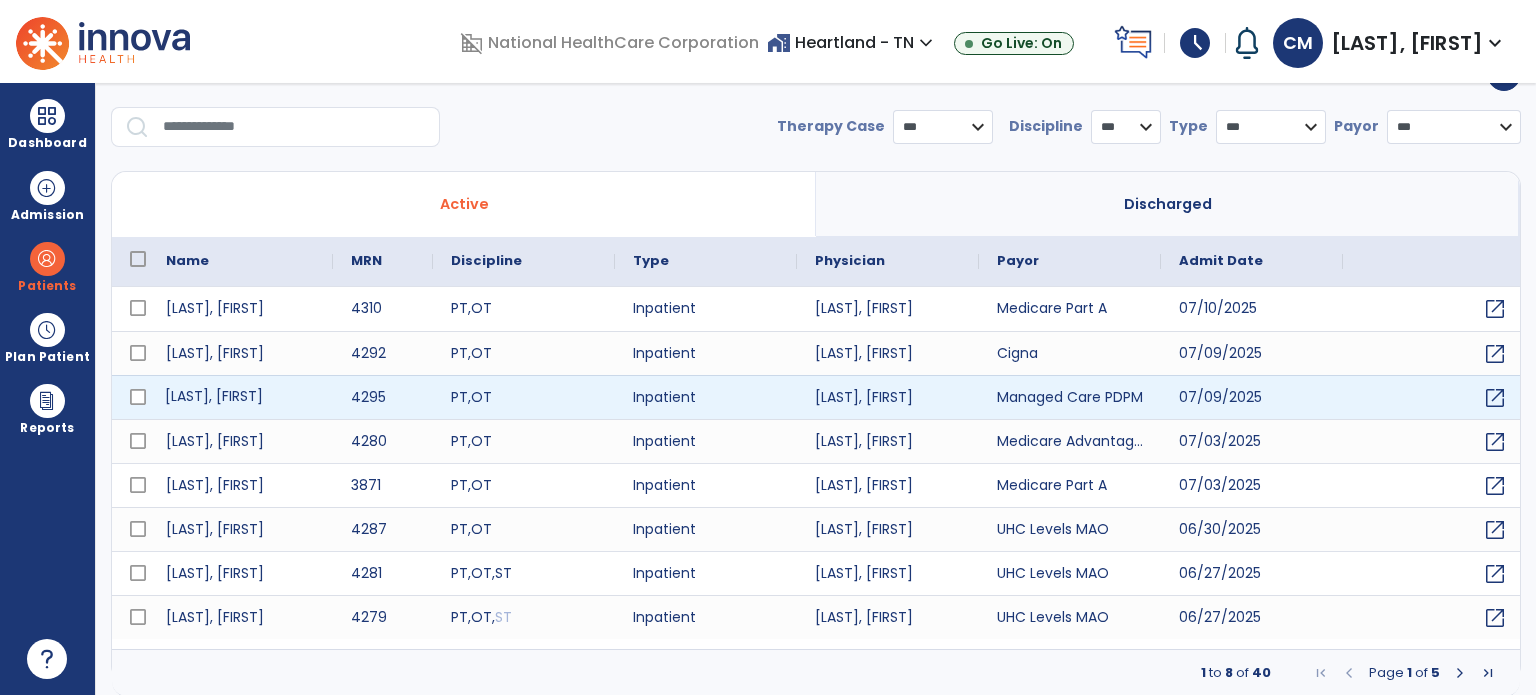 click on "[LAST], [FIRST]" at bounding box center [240, 397] 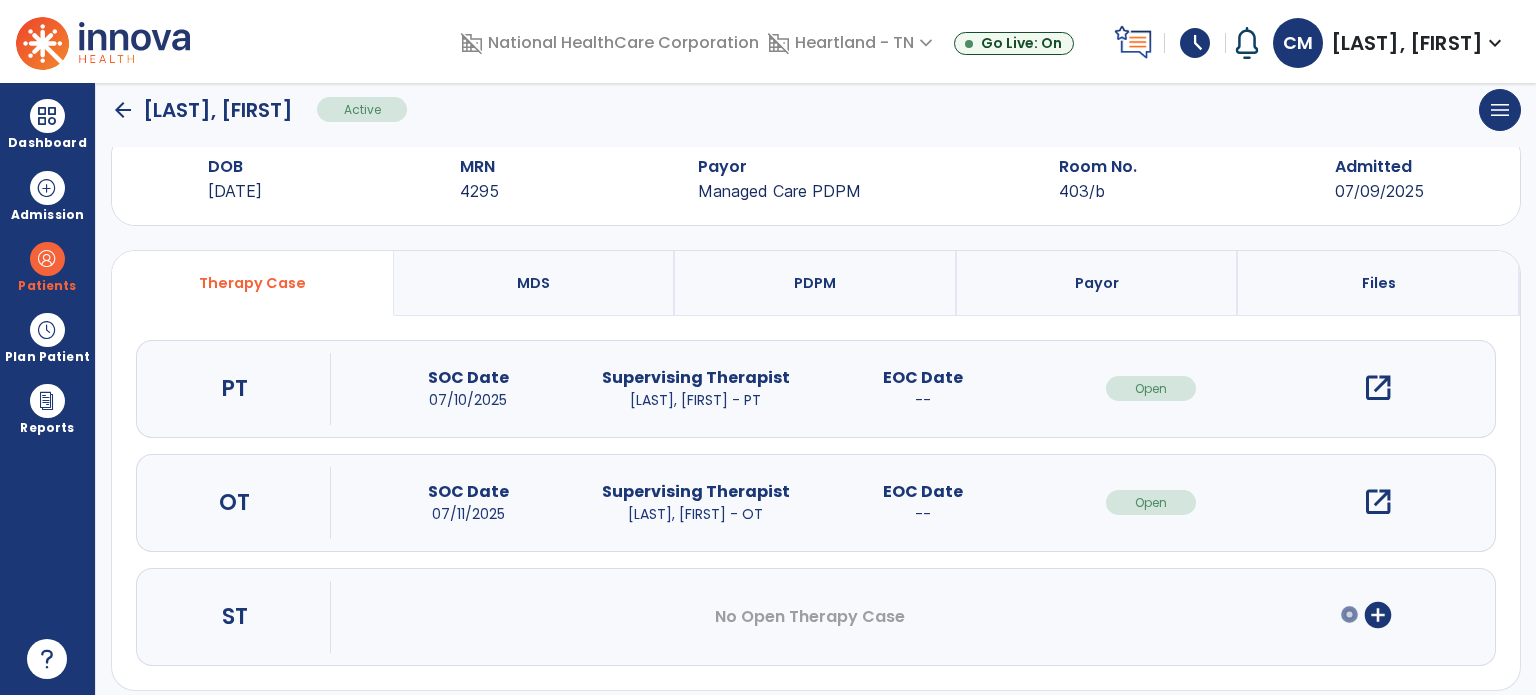 click on "open_in_new" at bounding box center (1378, 502) 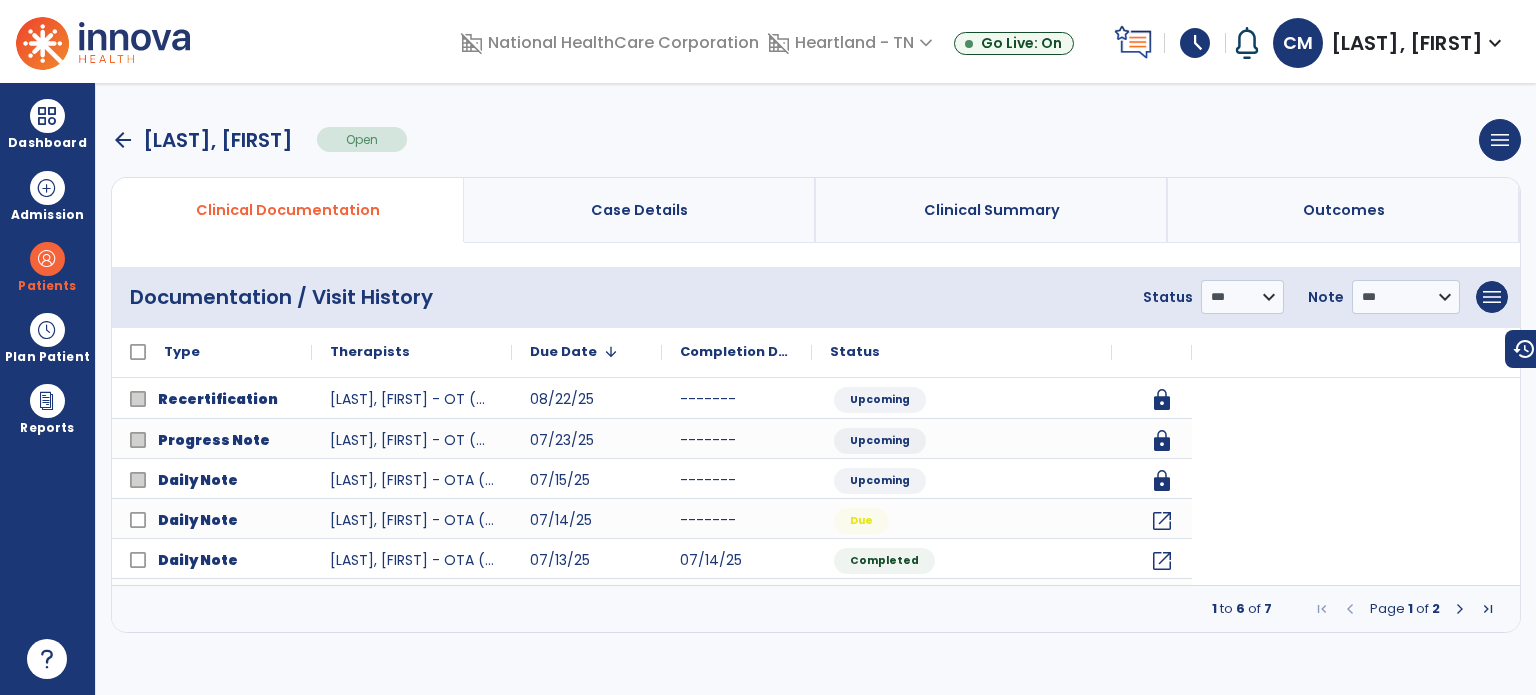 scroll, scrollTop: 0, scrollLeft: 0, axis: both 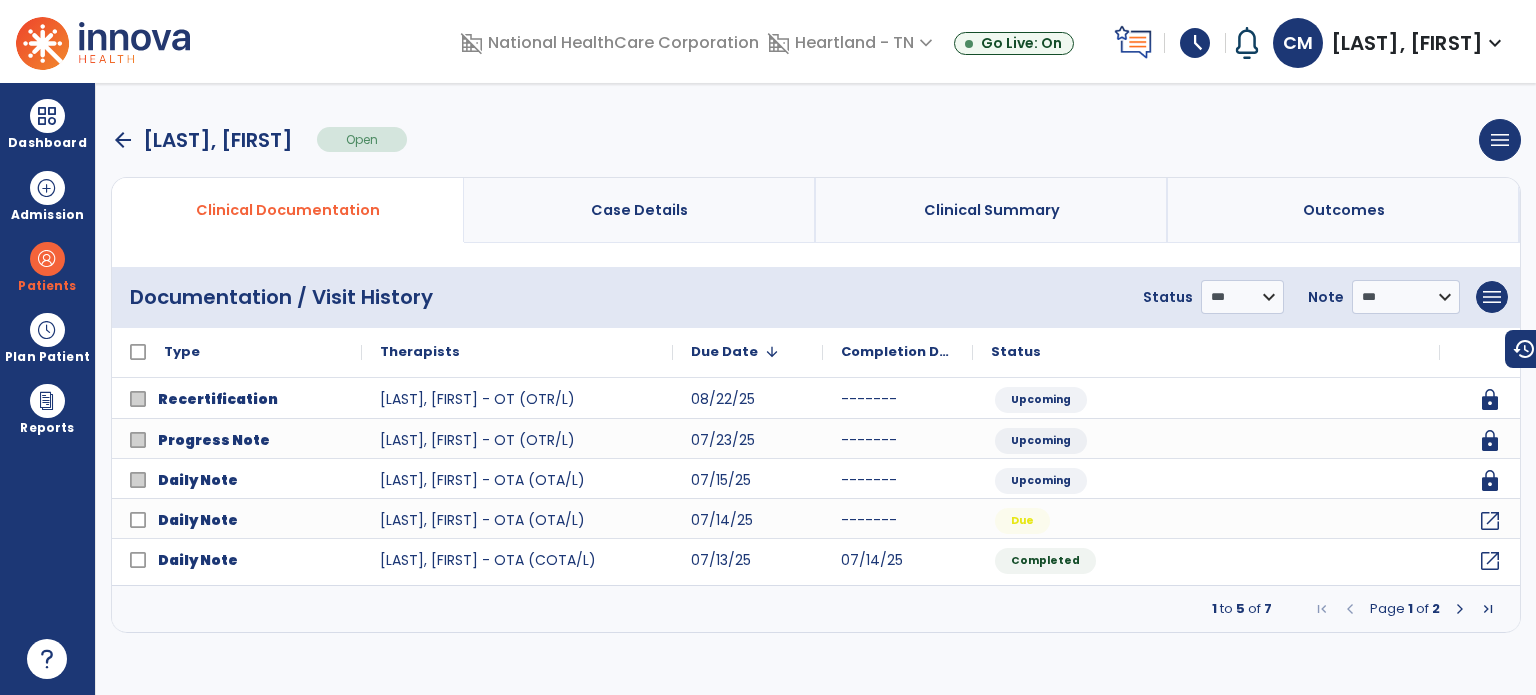 click at bounding box center [1460, 609] 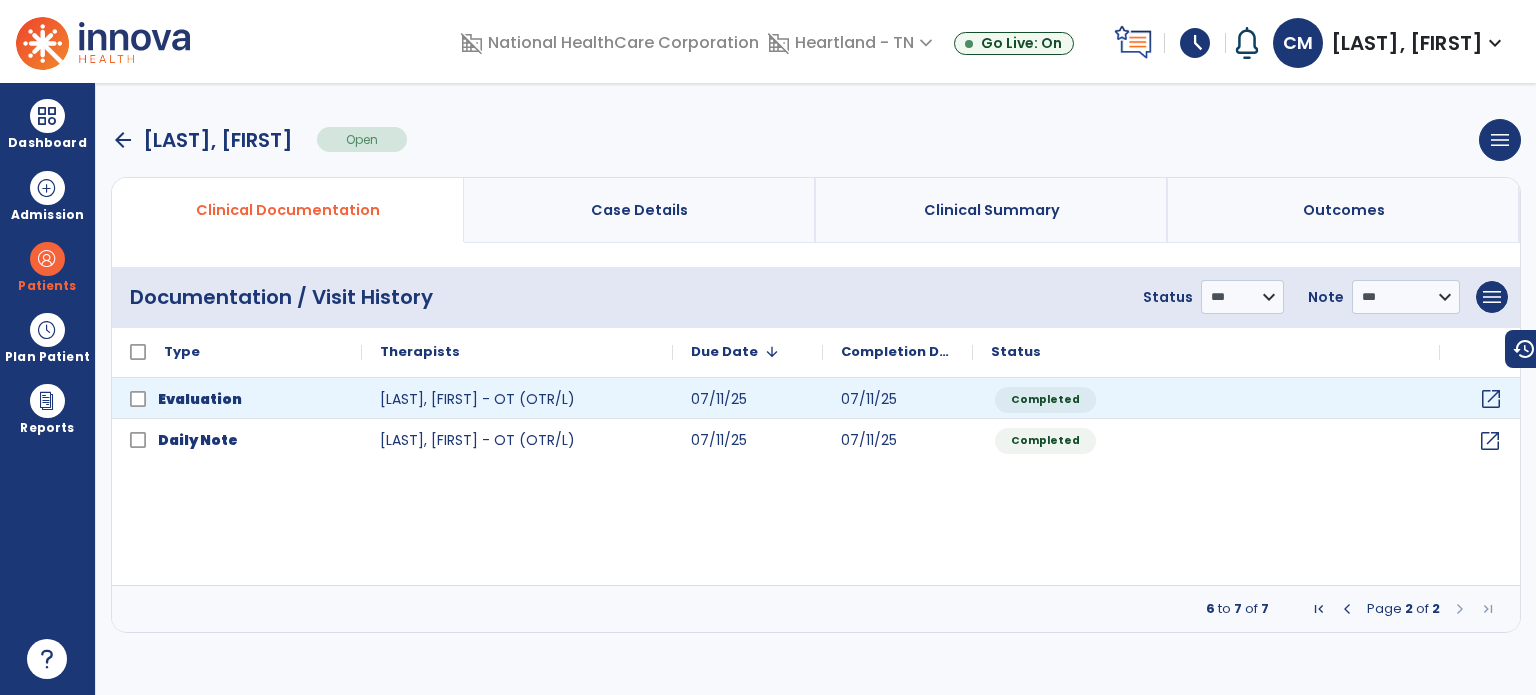 click on "open_in_new" 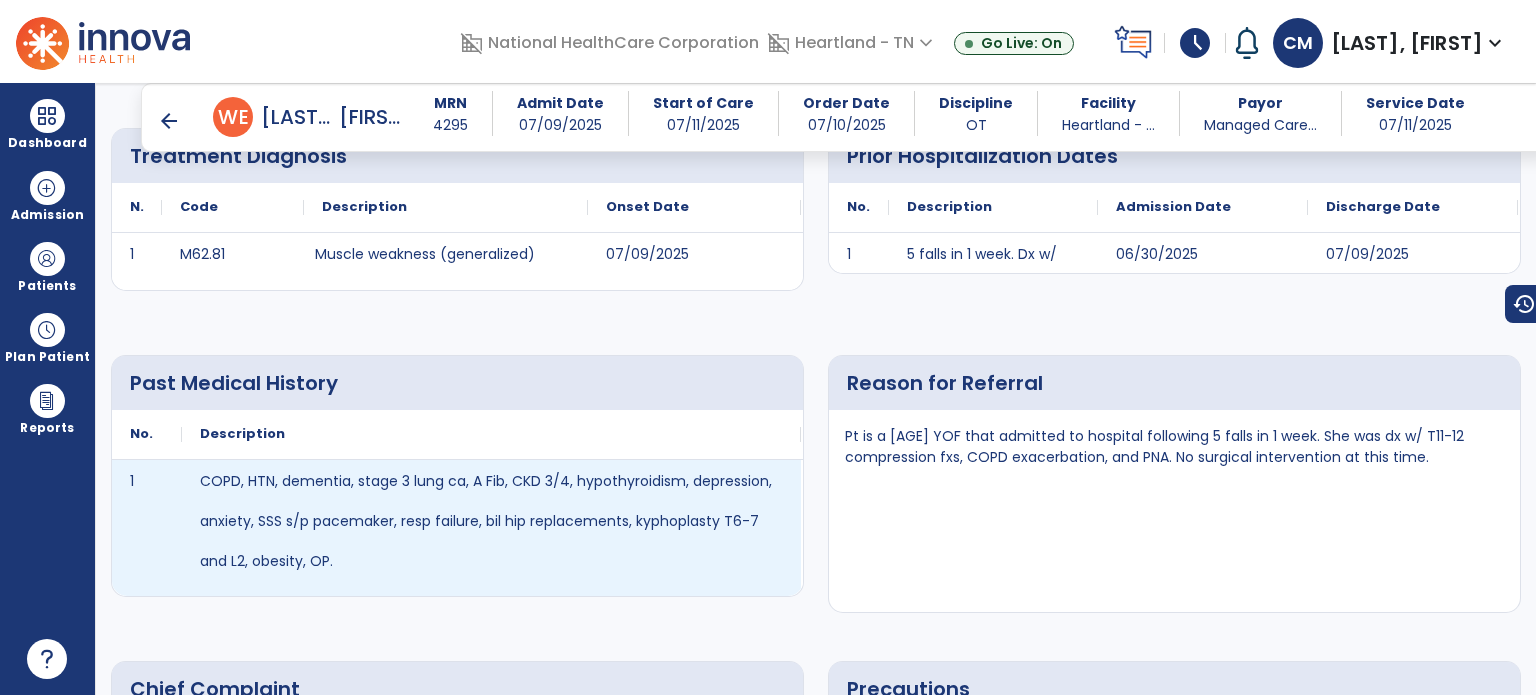 scroll, scrollTop: 500, scrollLeft: 0, axis: vertical 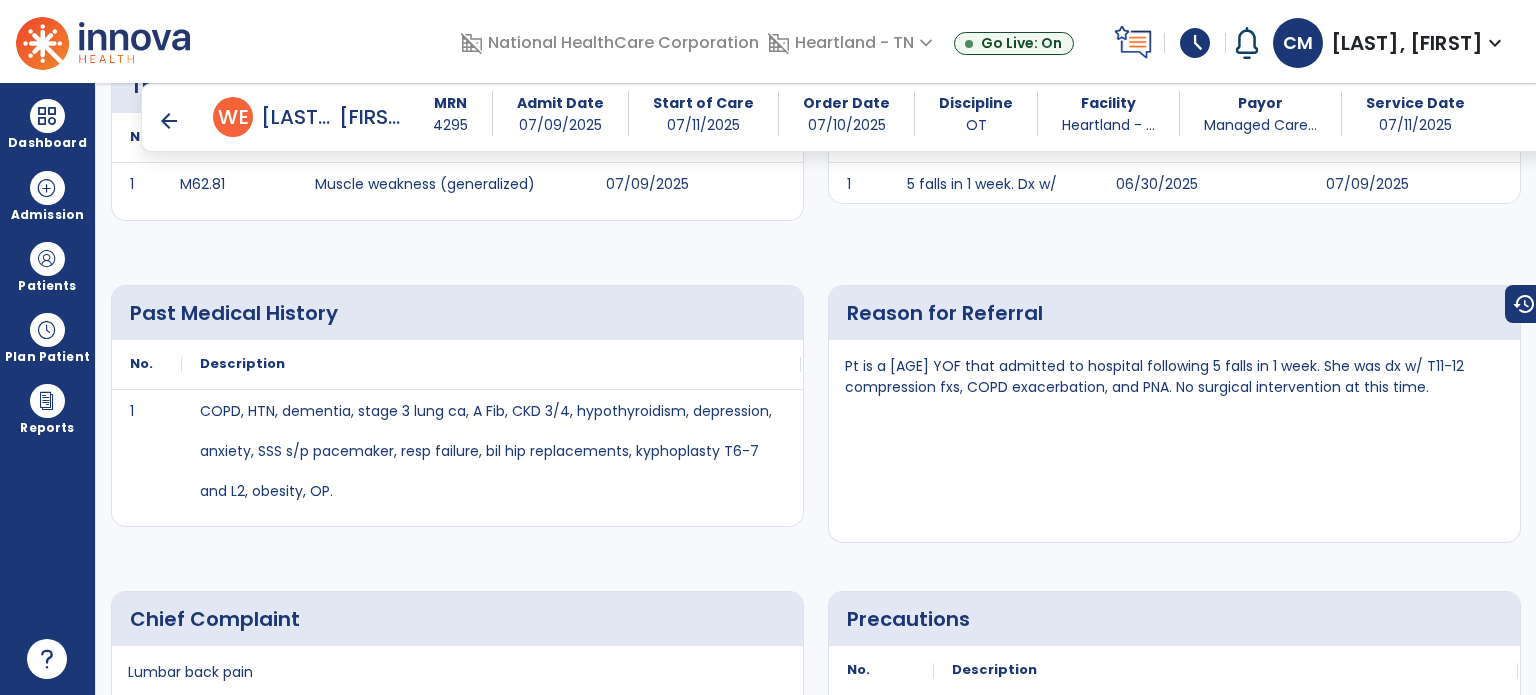 click on "Dashboard" at bounding box center (47, 124) 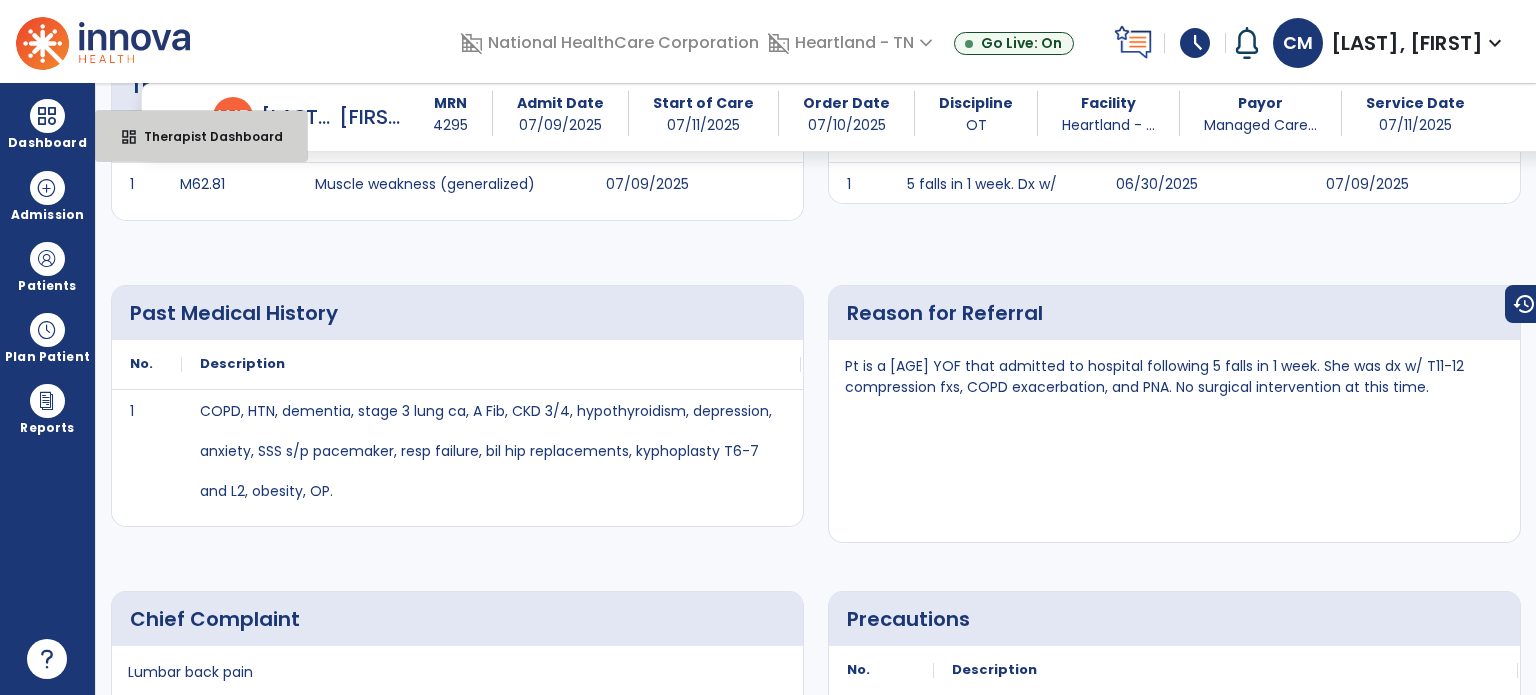 click on "Therapist Dashboard" at bounding box center [205, 136] 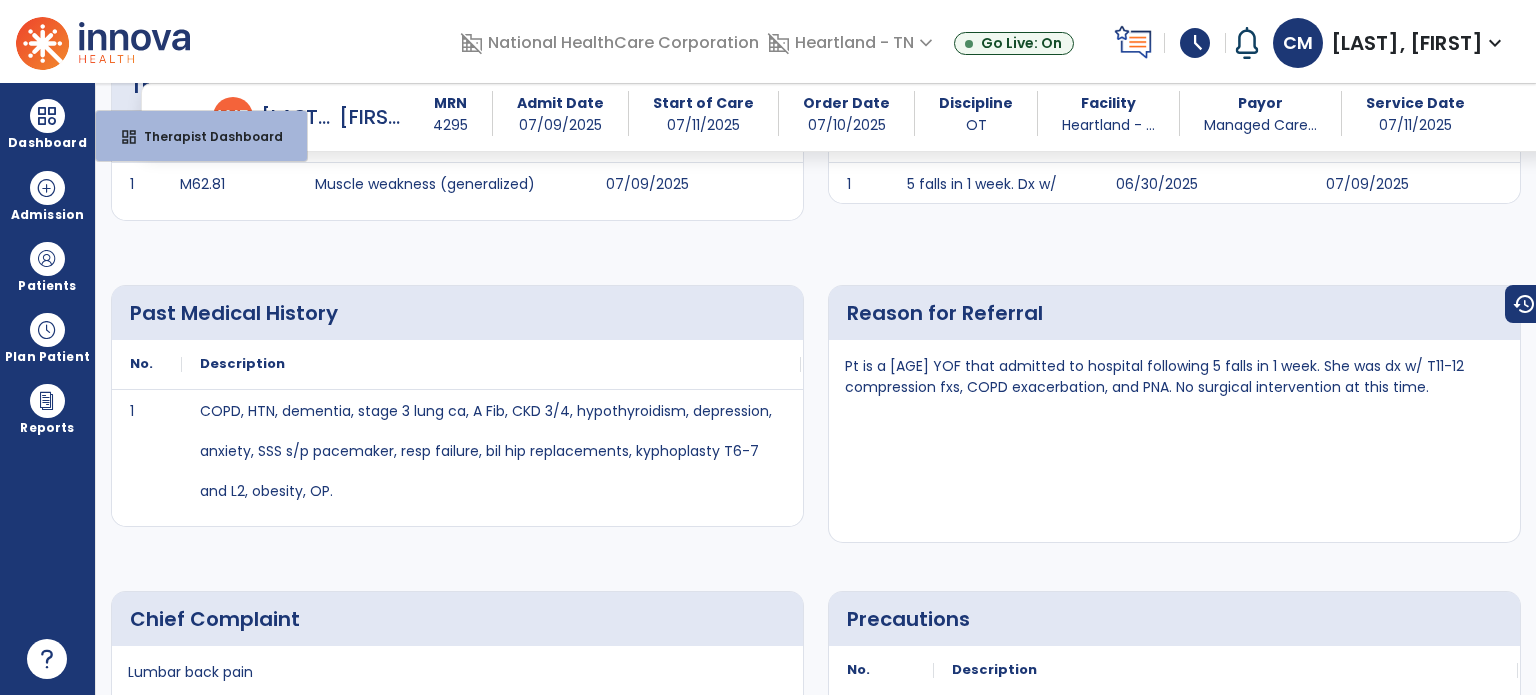 select on "****" 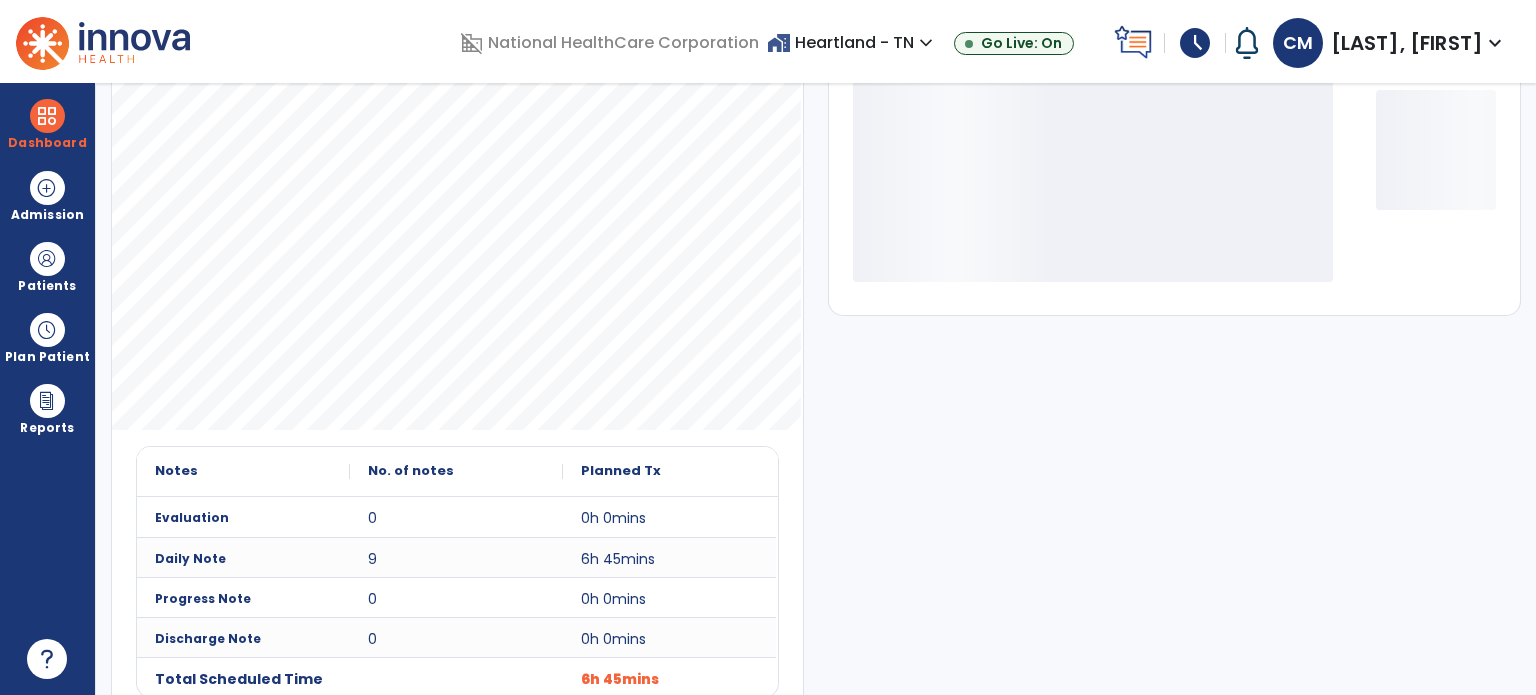 scroll, scrollTop: 449, scrollLeft: 0, axis: vertical 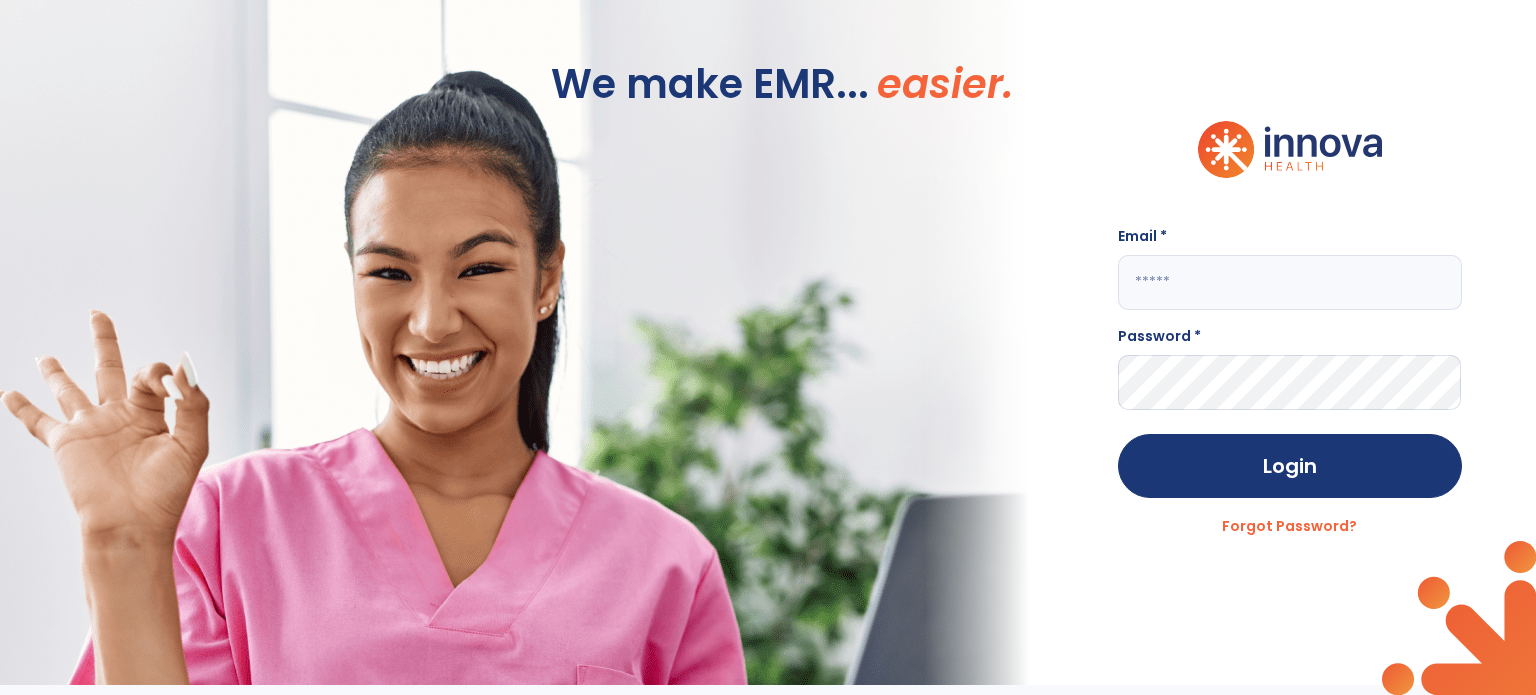 type on "**********" 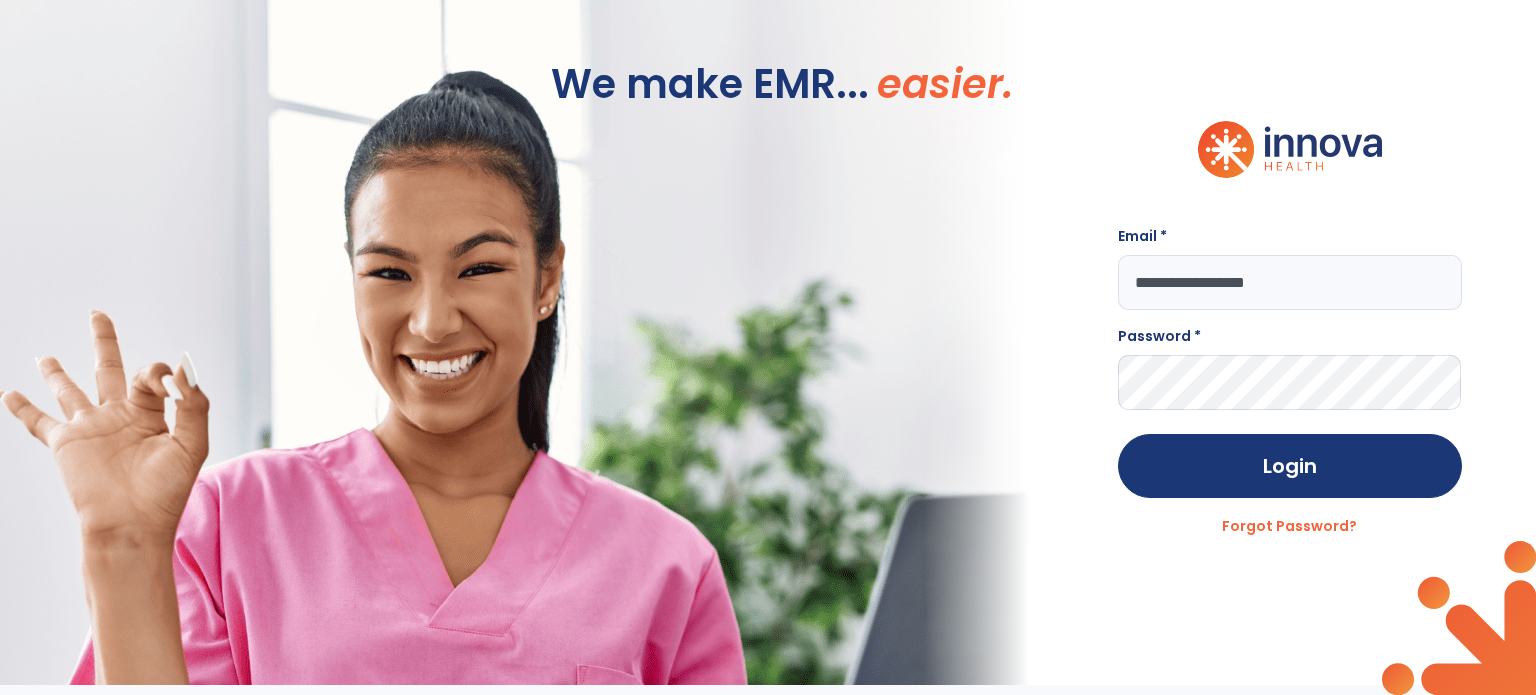 scroll, scrollTop: 0, scrollLeft: 0, axis: both 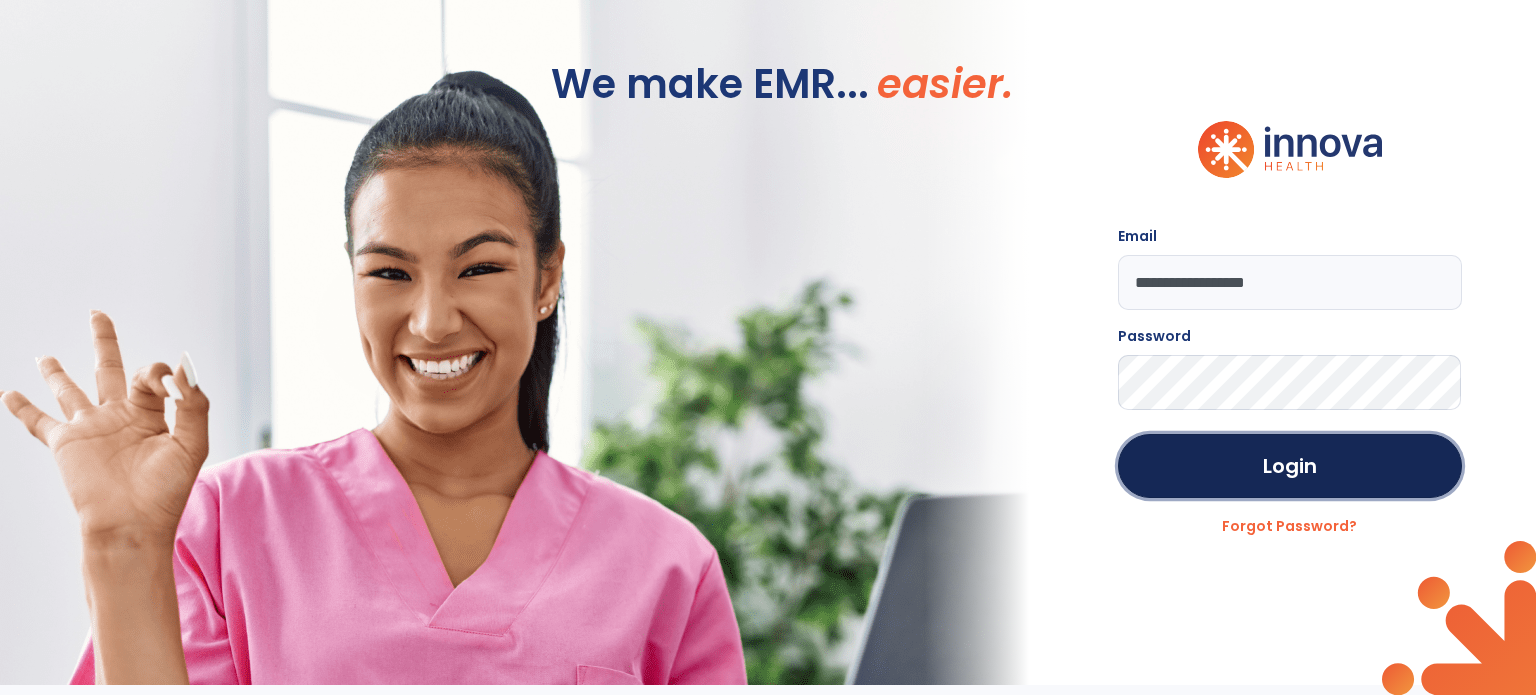 click on "Login" 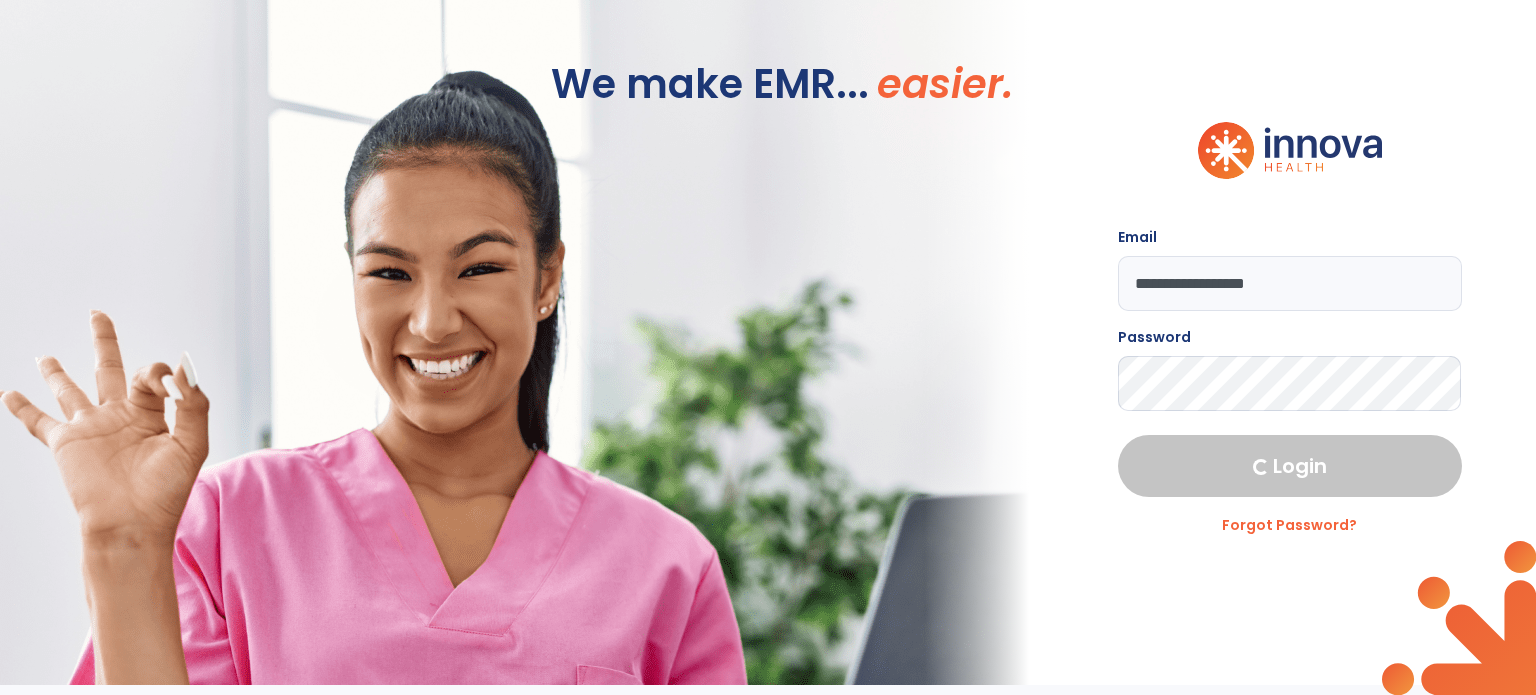 select on "****" 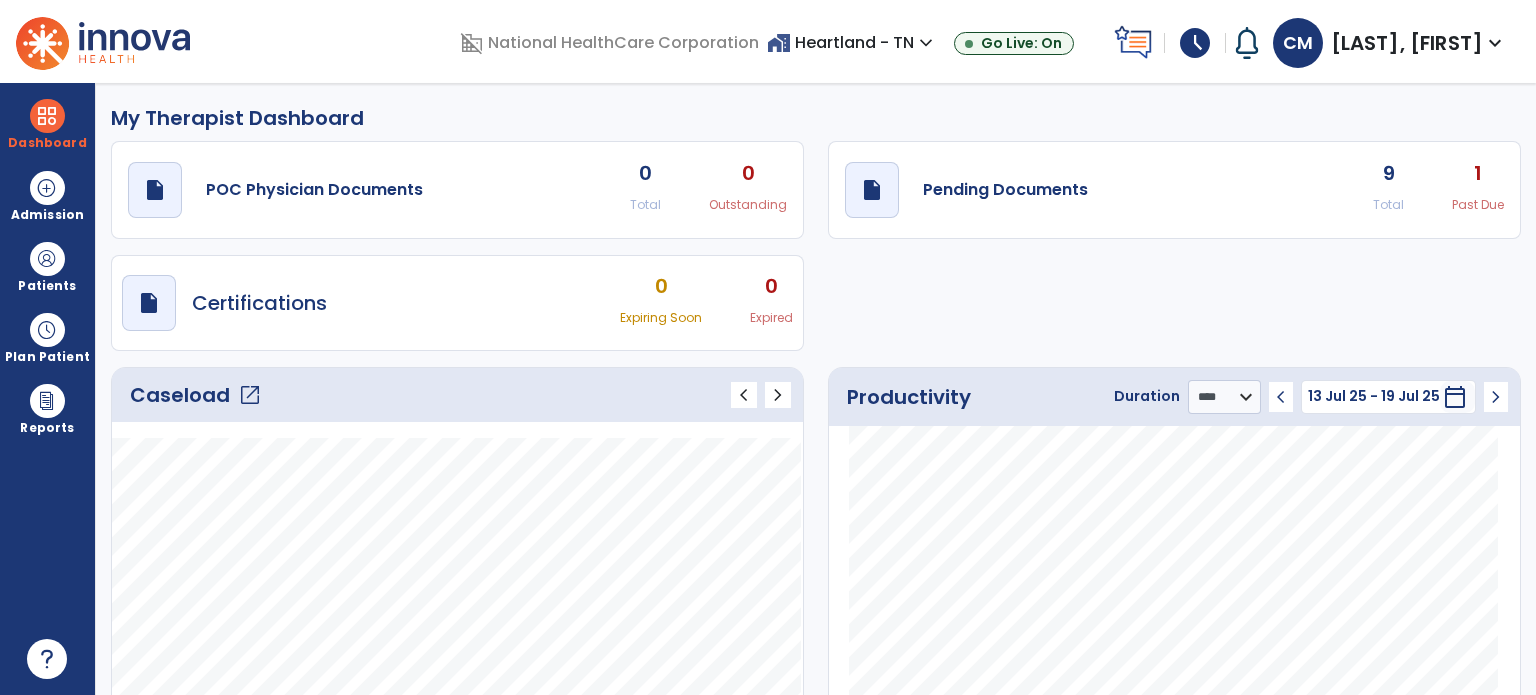 click on "POC Physician Documents" 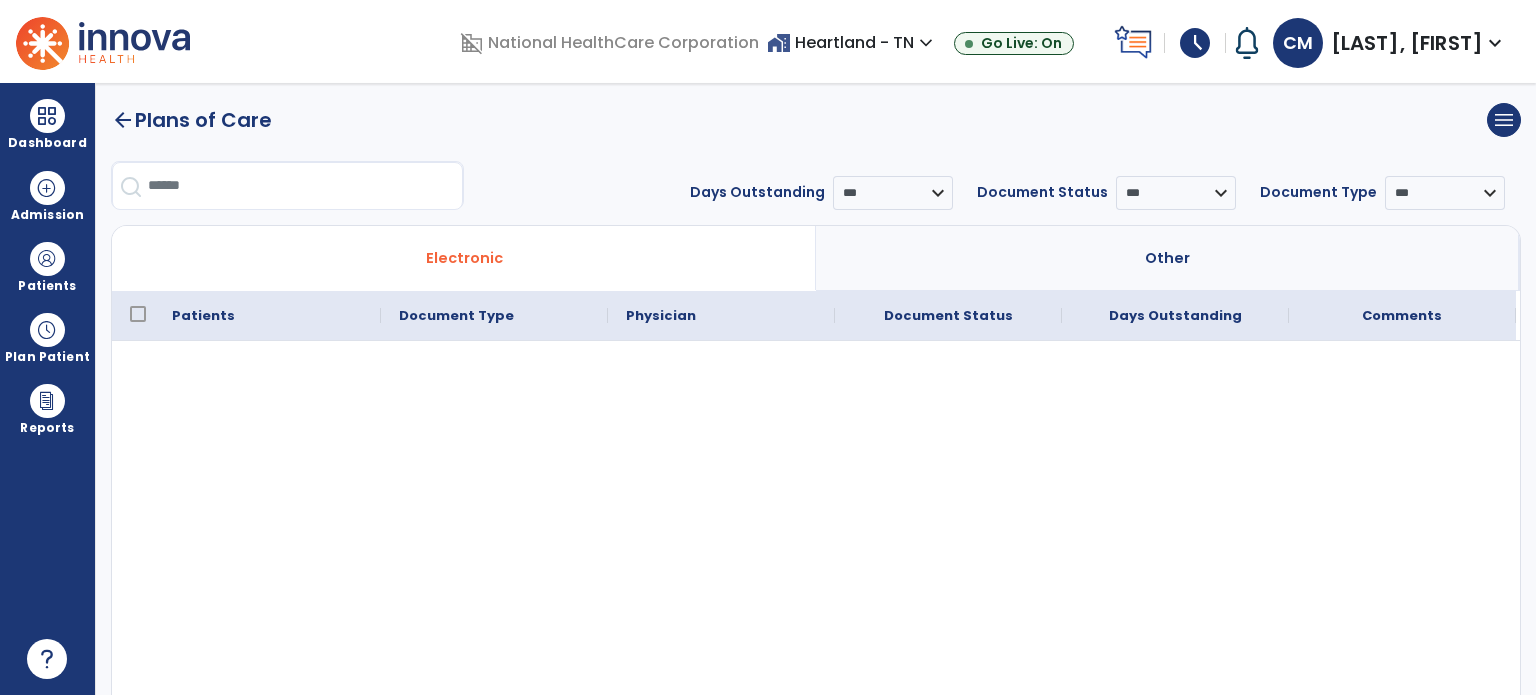 click on "Patients" at bounding box center [47, 266] 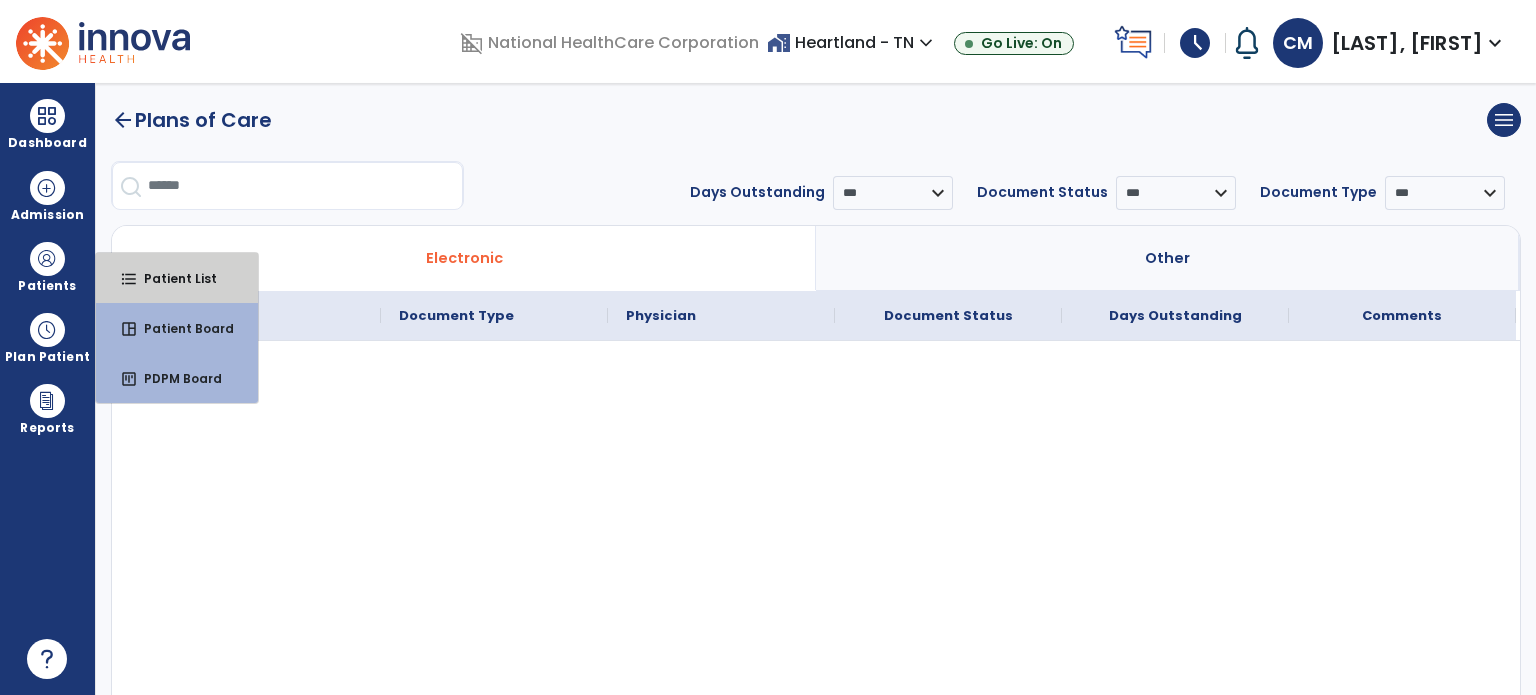 click on "Patient List" at bounding box center (172, 278) 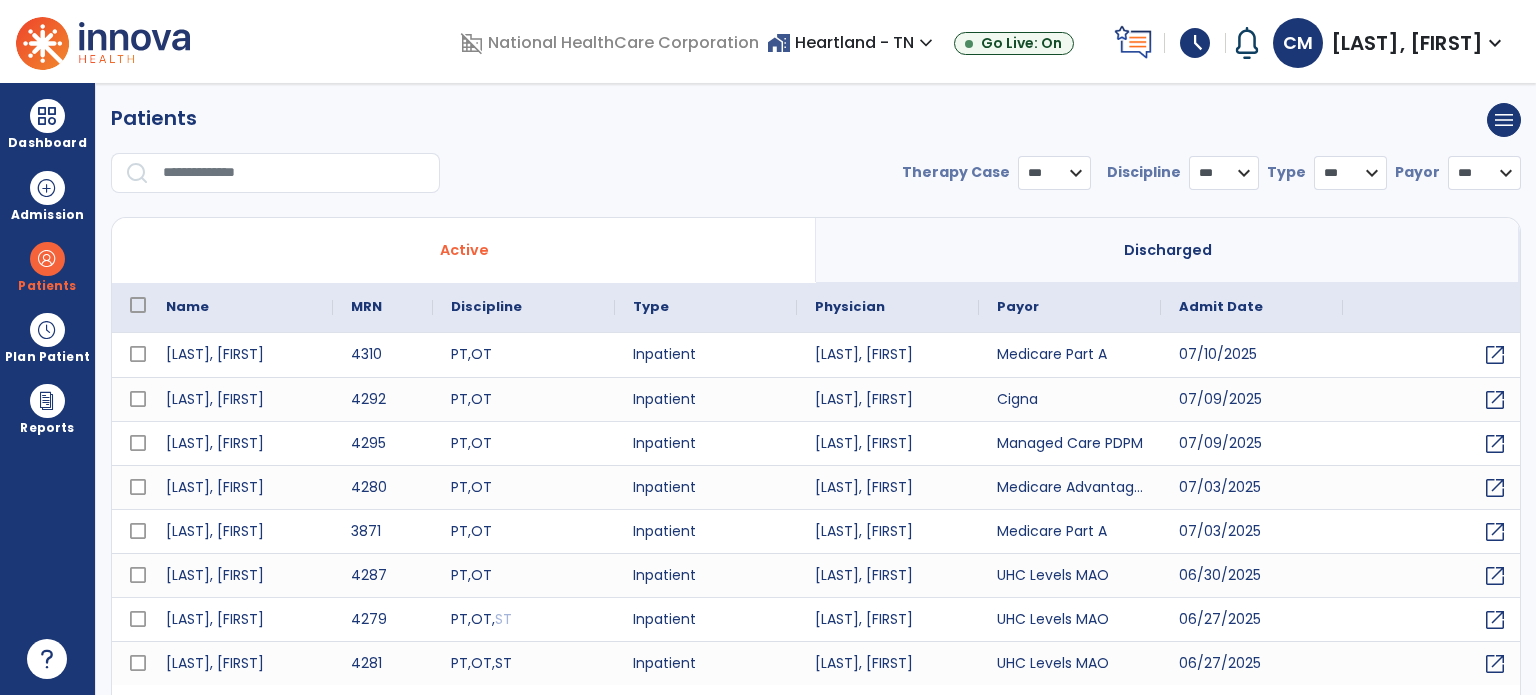 select on "***" 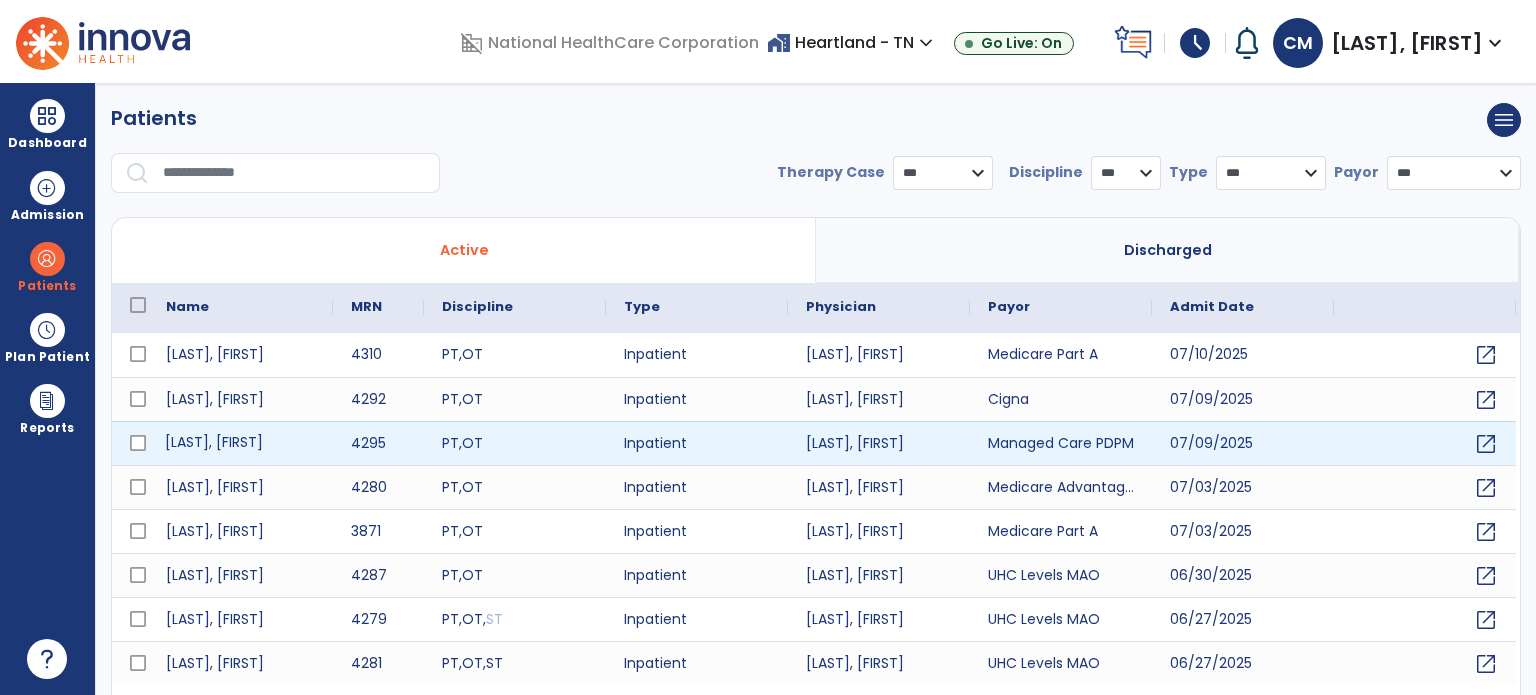 click on "[LAST], [FIRST]" at bounding box center [240, 443] 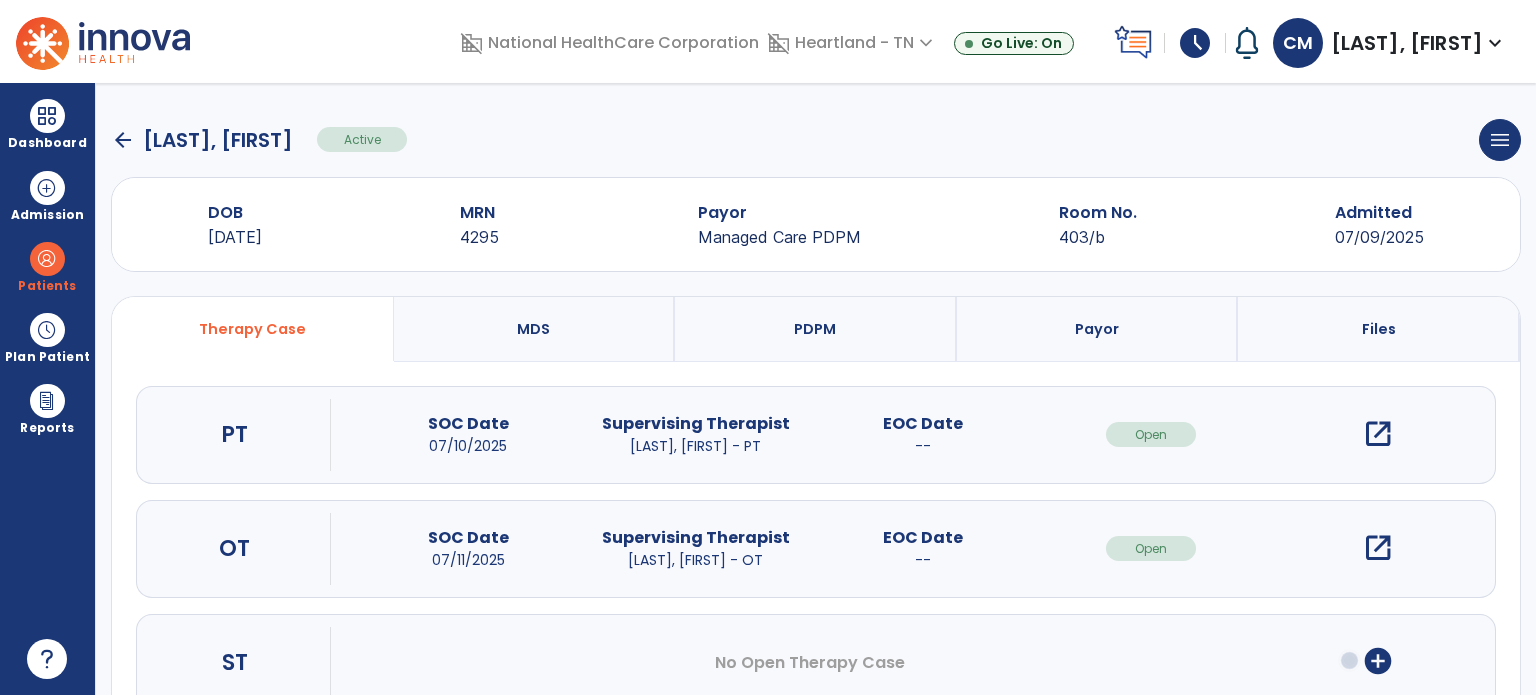 click on "open_in_new" at bounding box center (1378, 548) 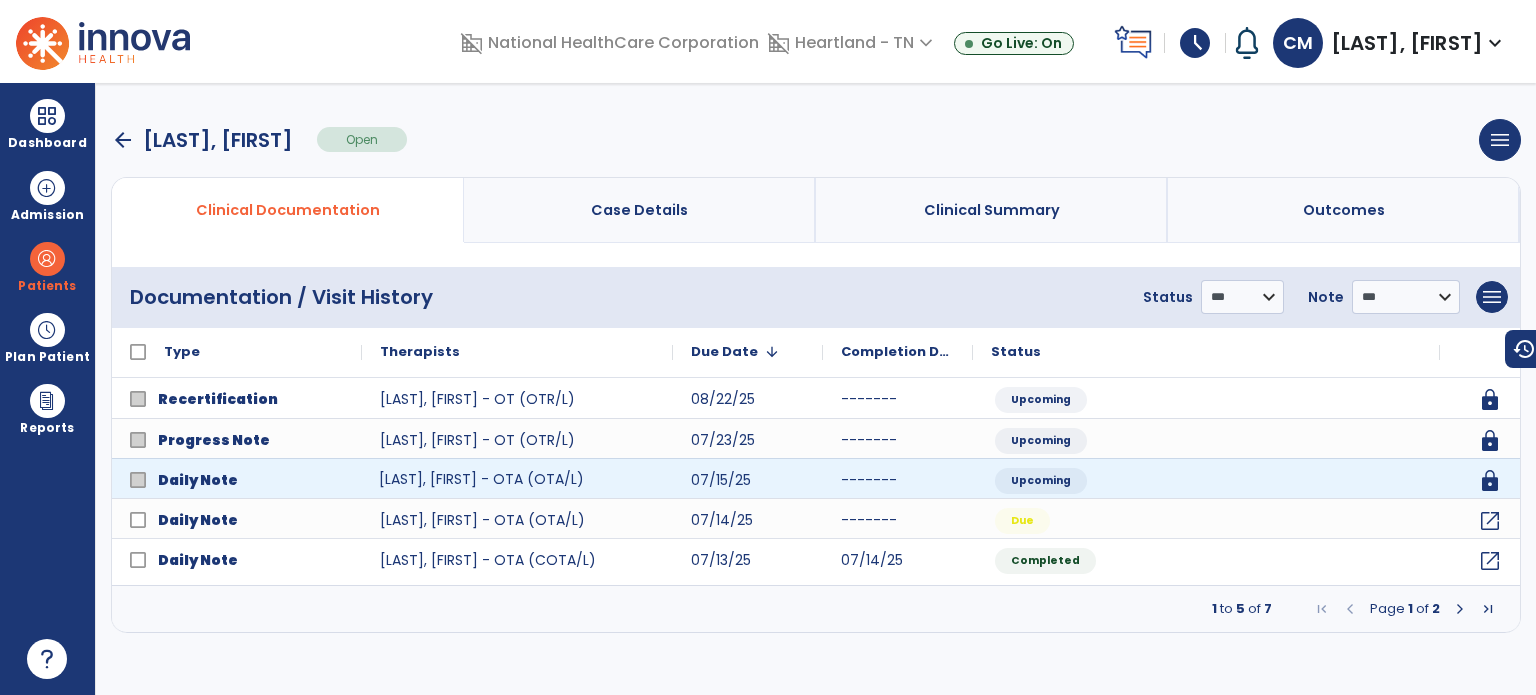 click on "[LAST], [FIRST] - OTA (OTA/L)" 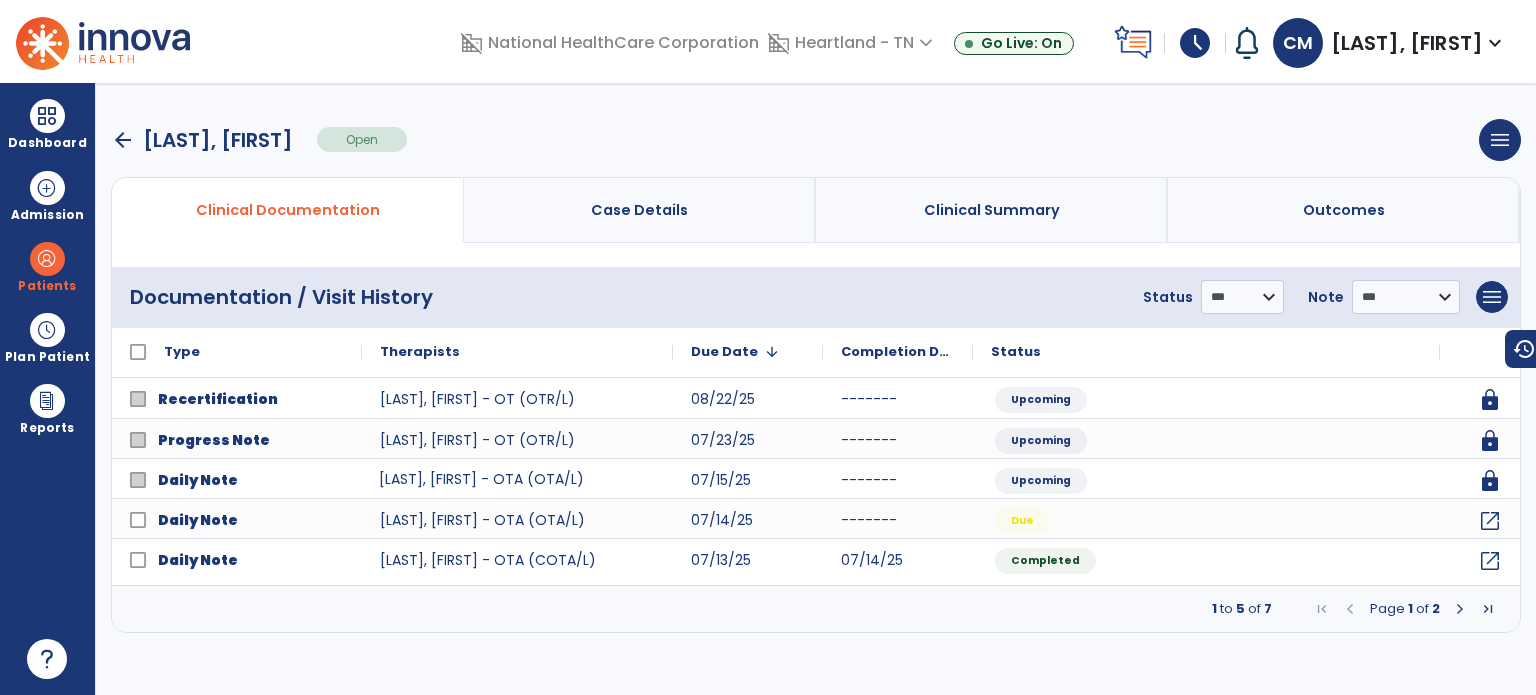 click at bounding box center [1460, 609] 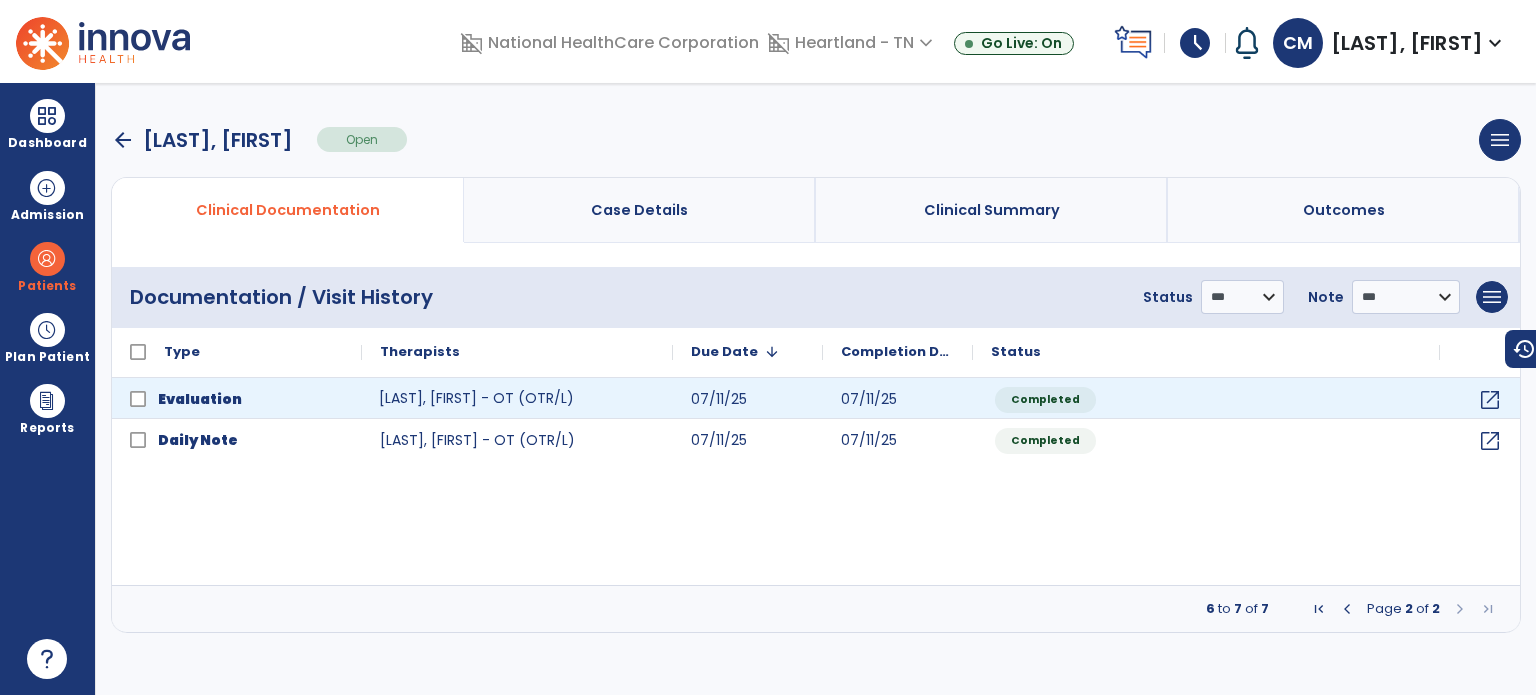 click on "[LAST], [FIRST] - OT (OTR/L)" 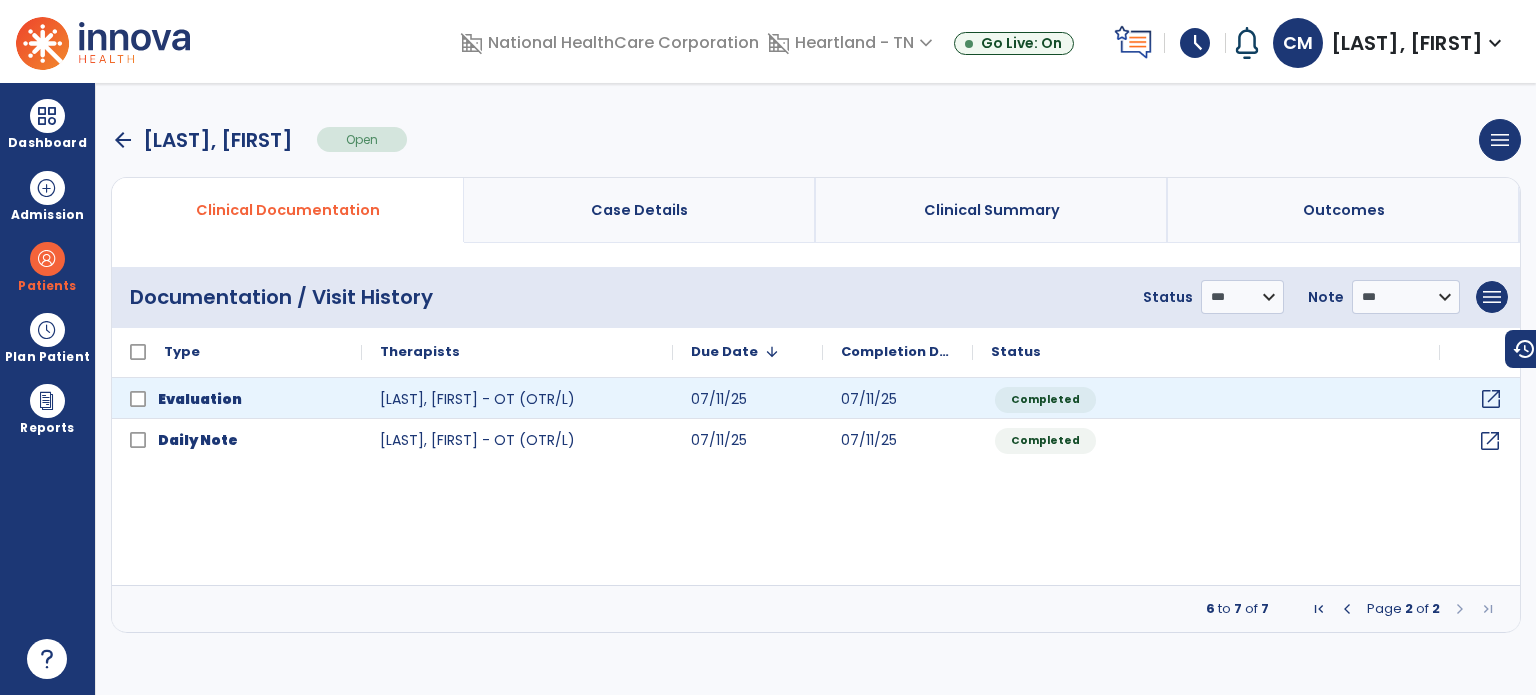 click on "open_in_new" 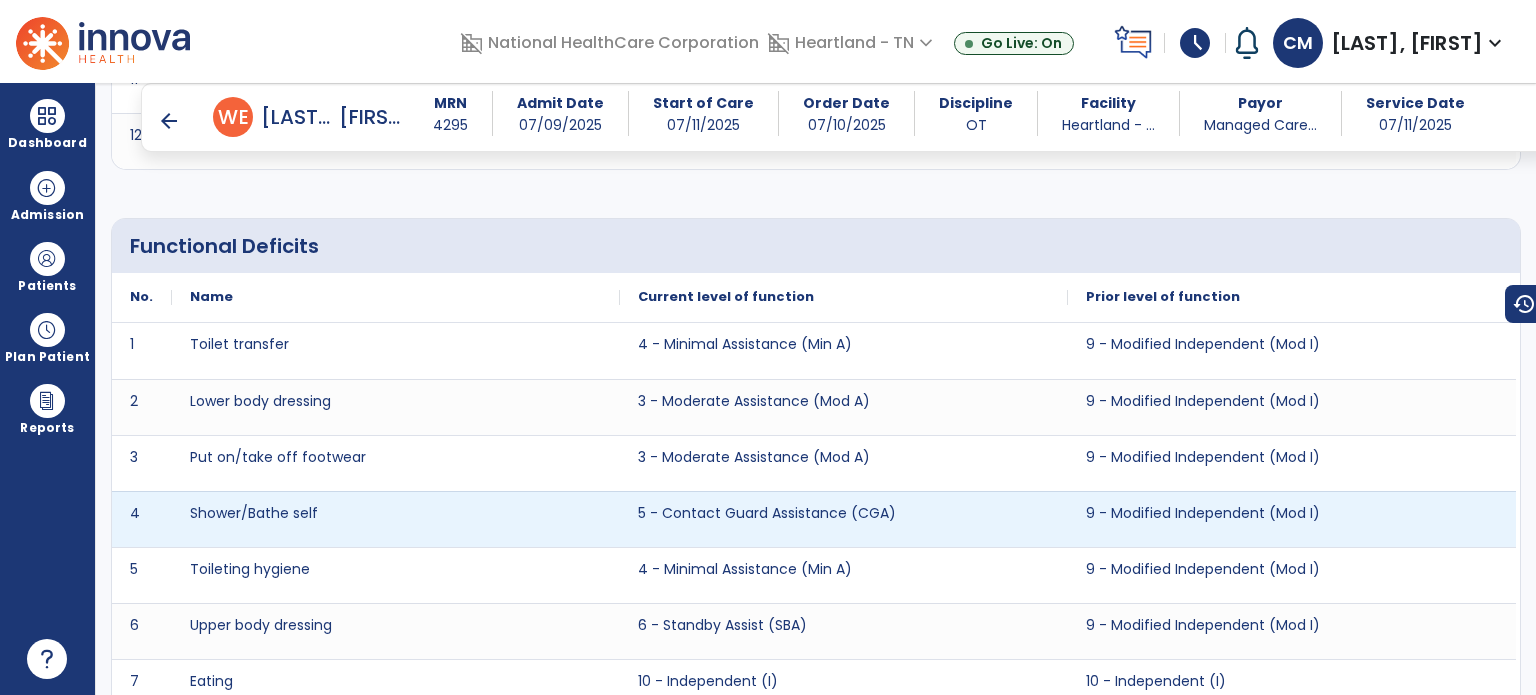 scroll, scrollTop: 3200, scrollLeft: 0, axis: vertical 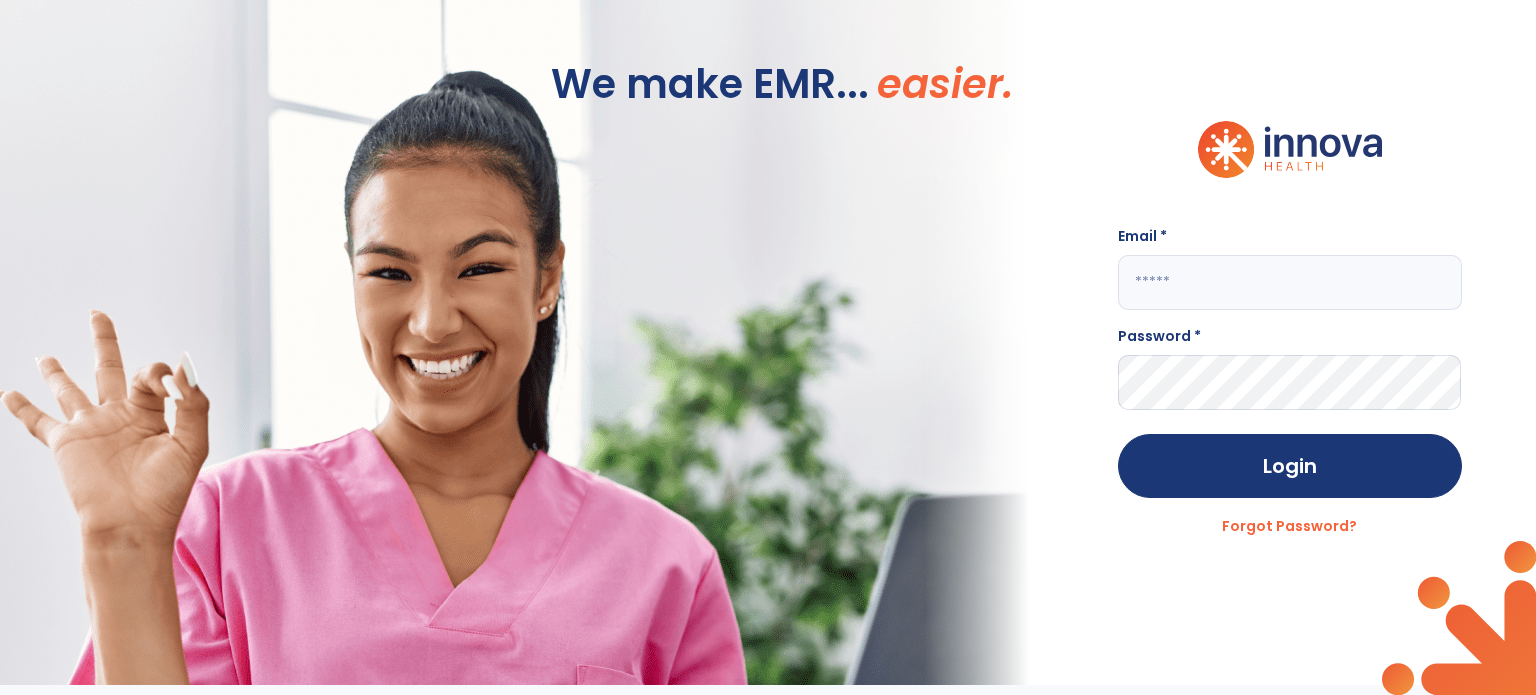 type on "**********" 